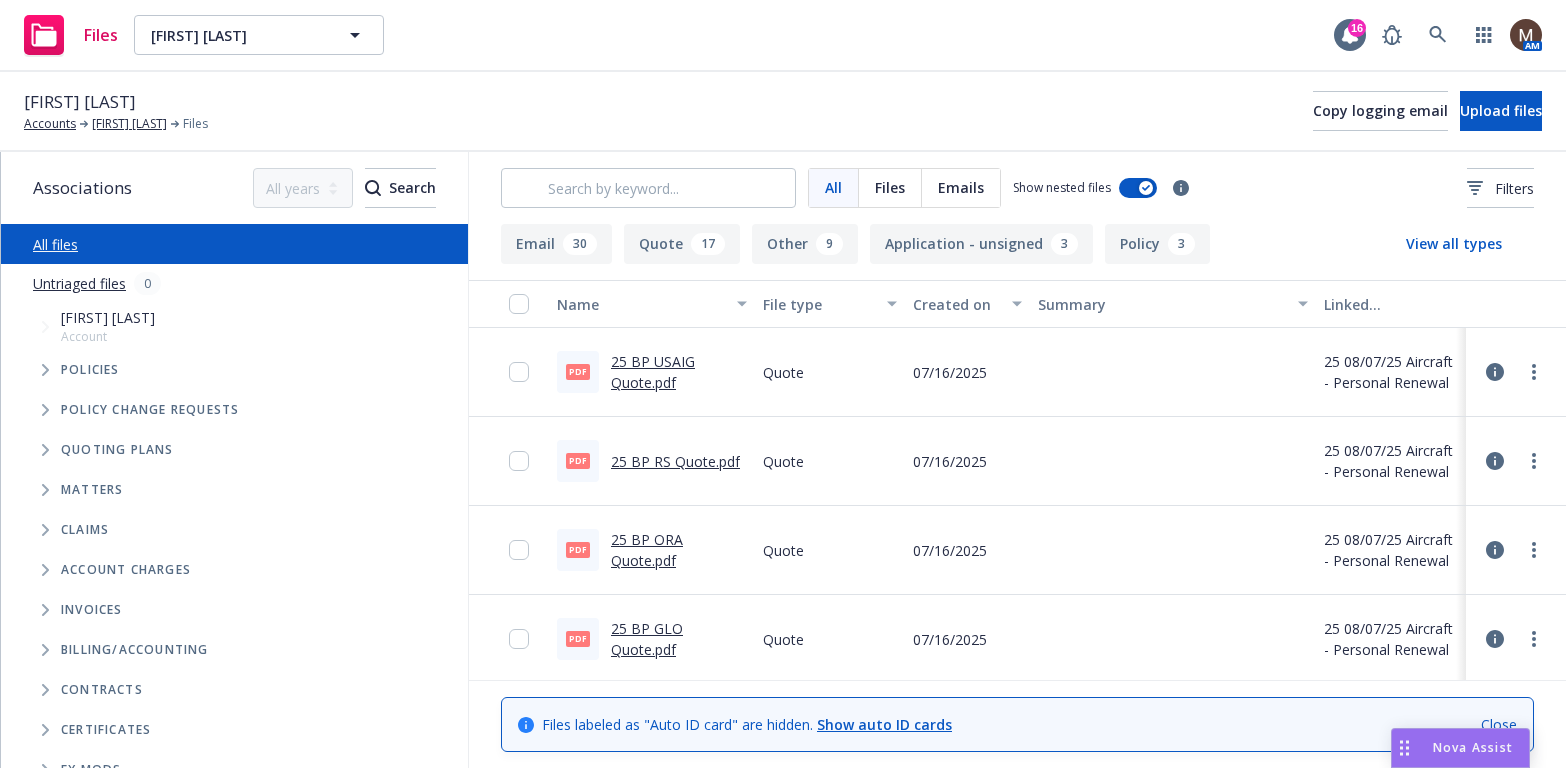 scroll, scrollTop: 0, scrollLeft: 0, axis: both 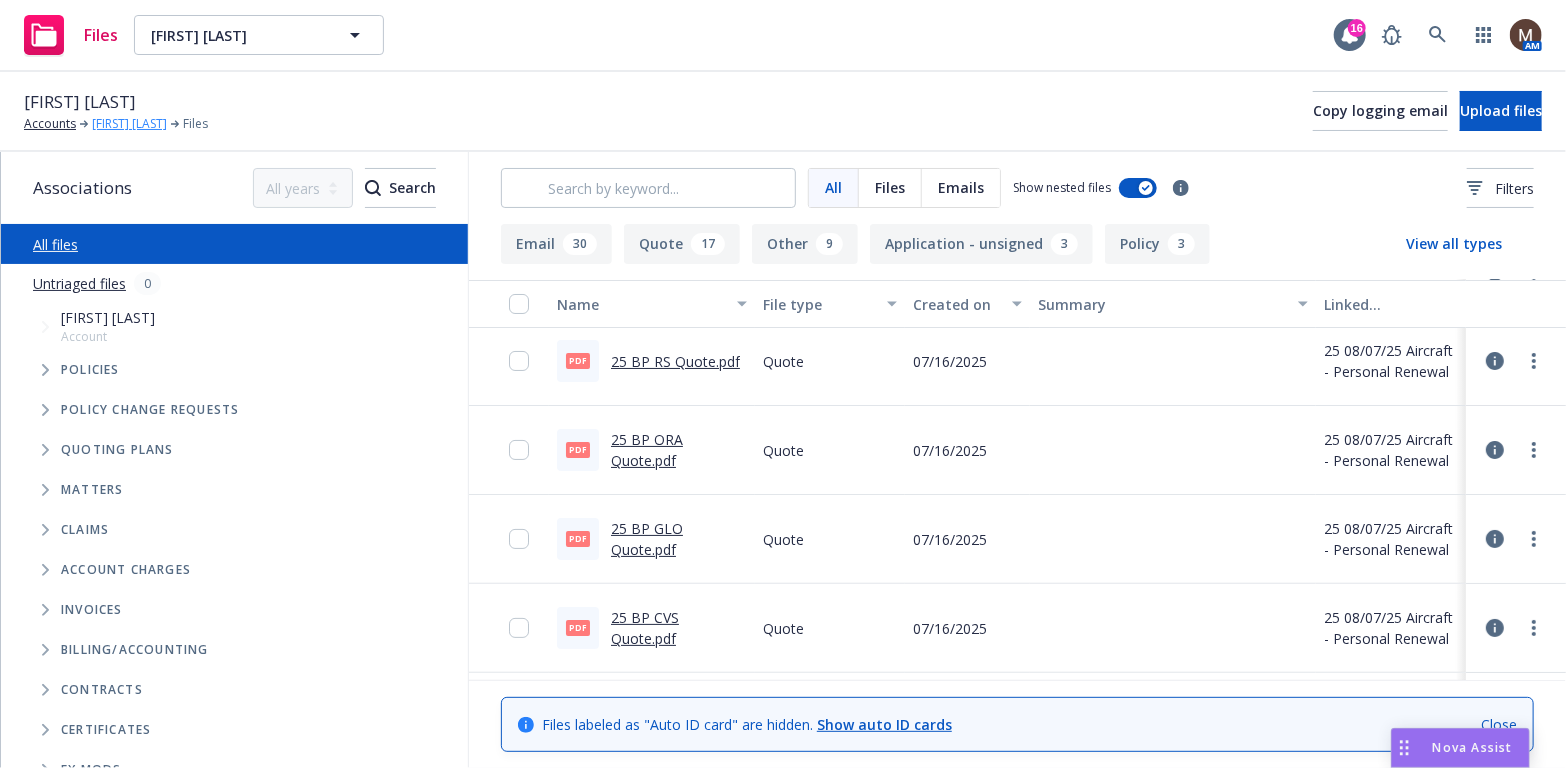 click on "[NAME] [NAME]" at bounding box center [129, 124] 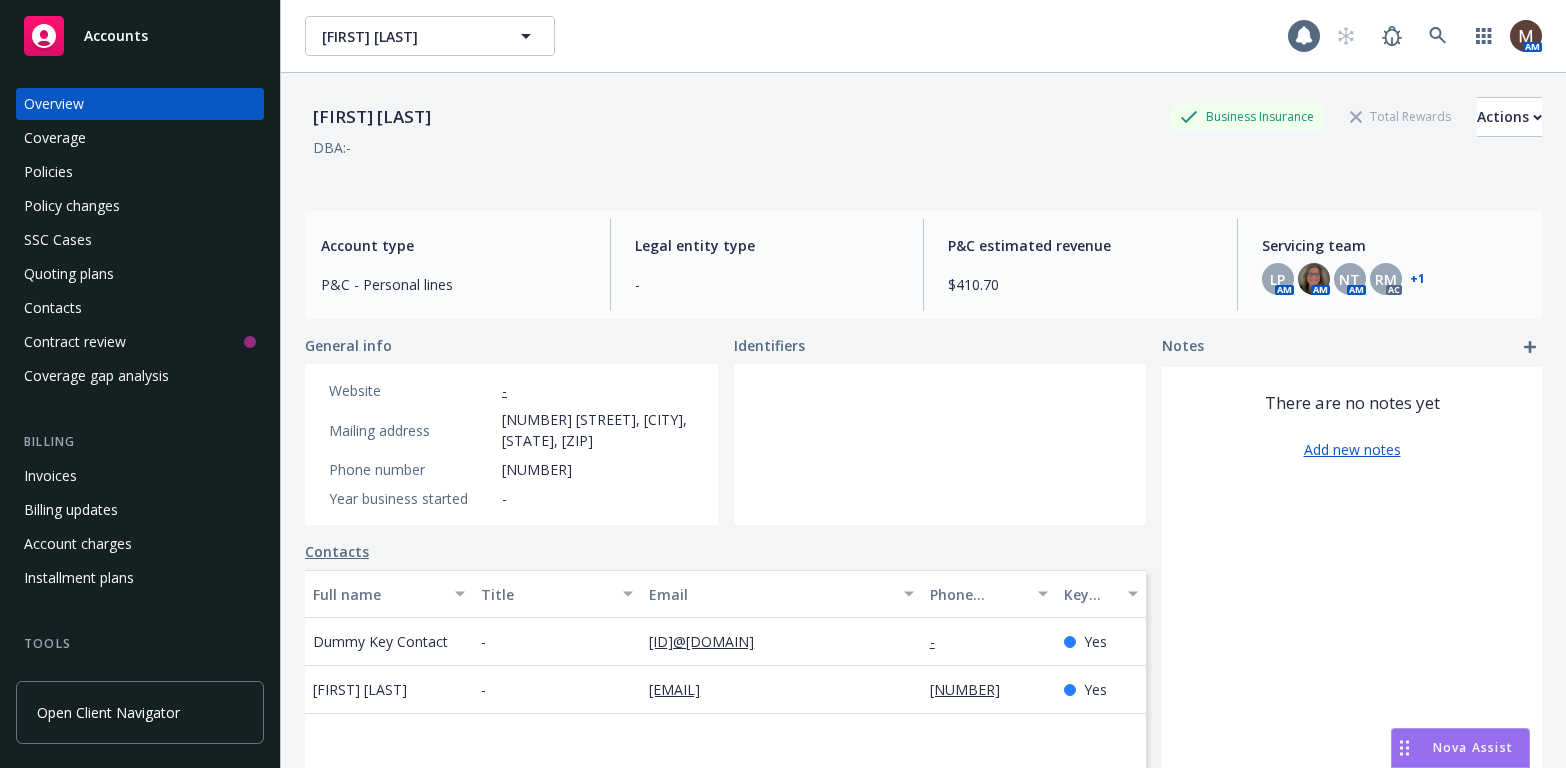 scroll, scrollTop: 0, scrollLeft: 0, axis: both 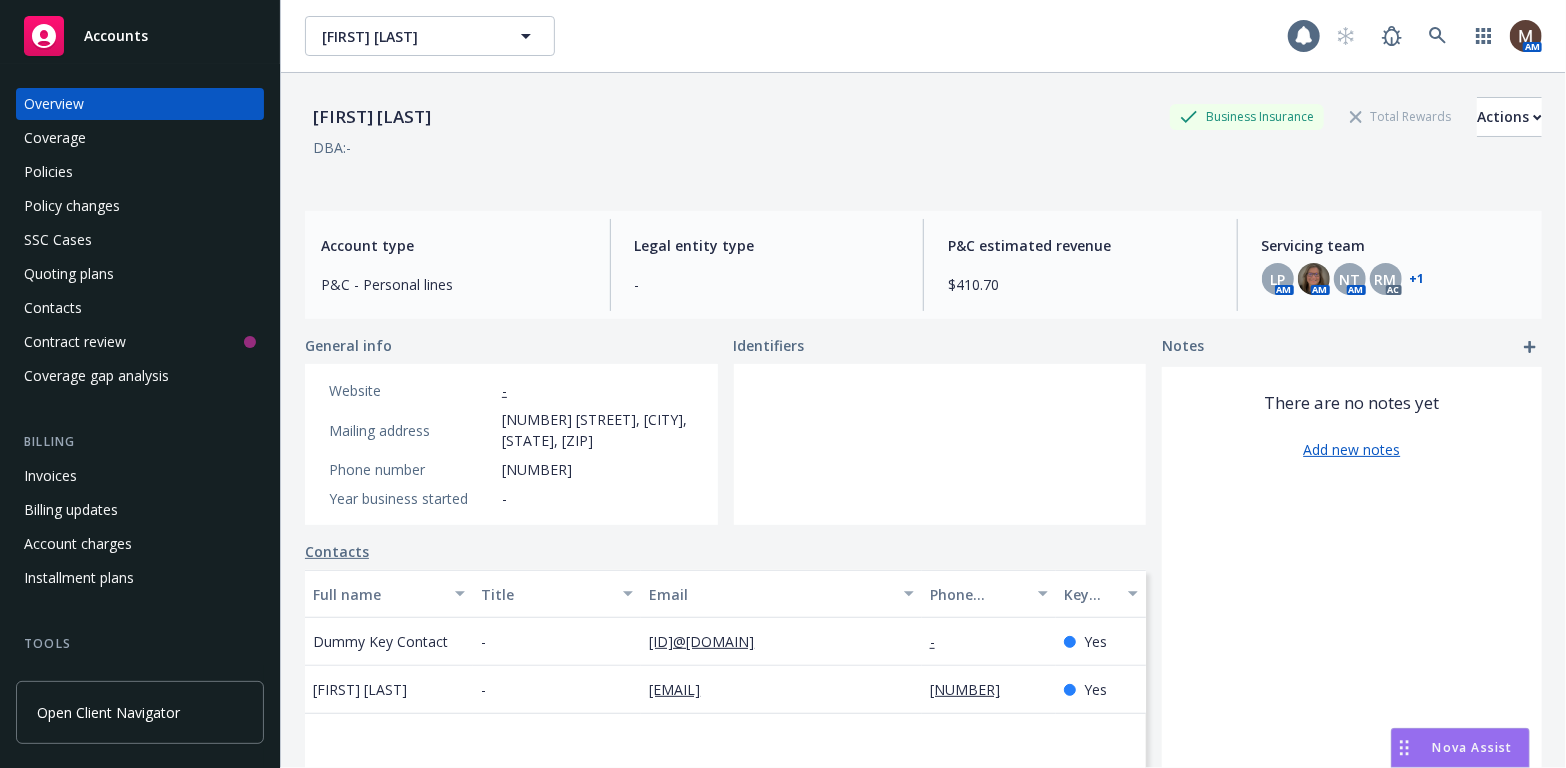 click on "Policies" at bounding box center [48, 172] 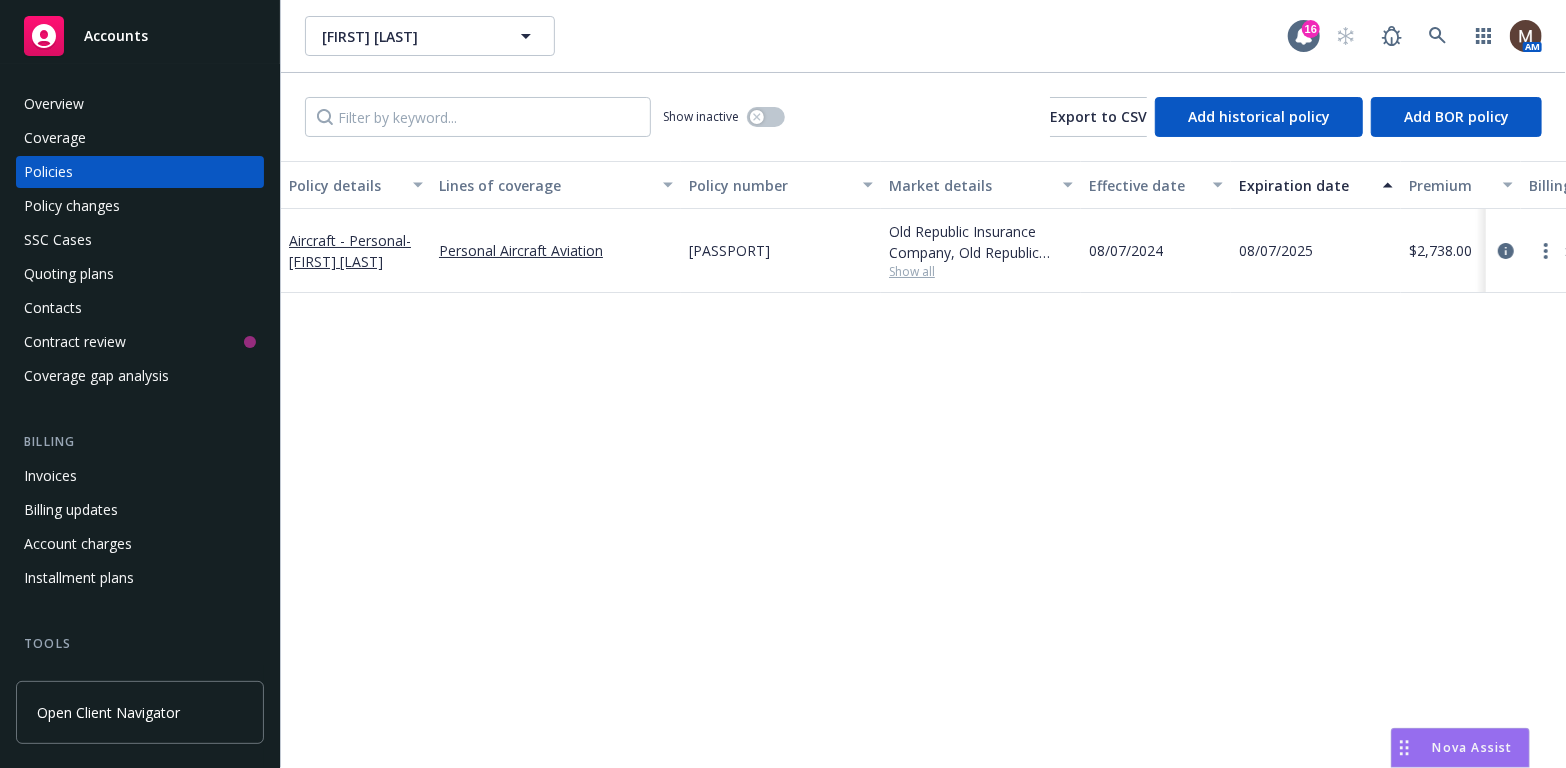 click on "Contacts" at bounding box center (140, 308) 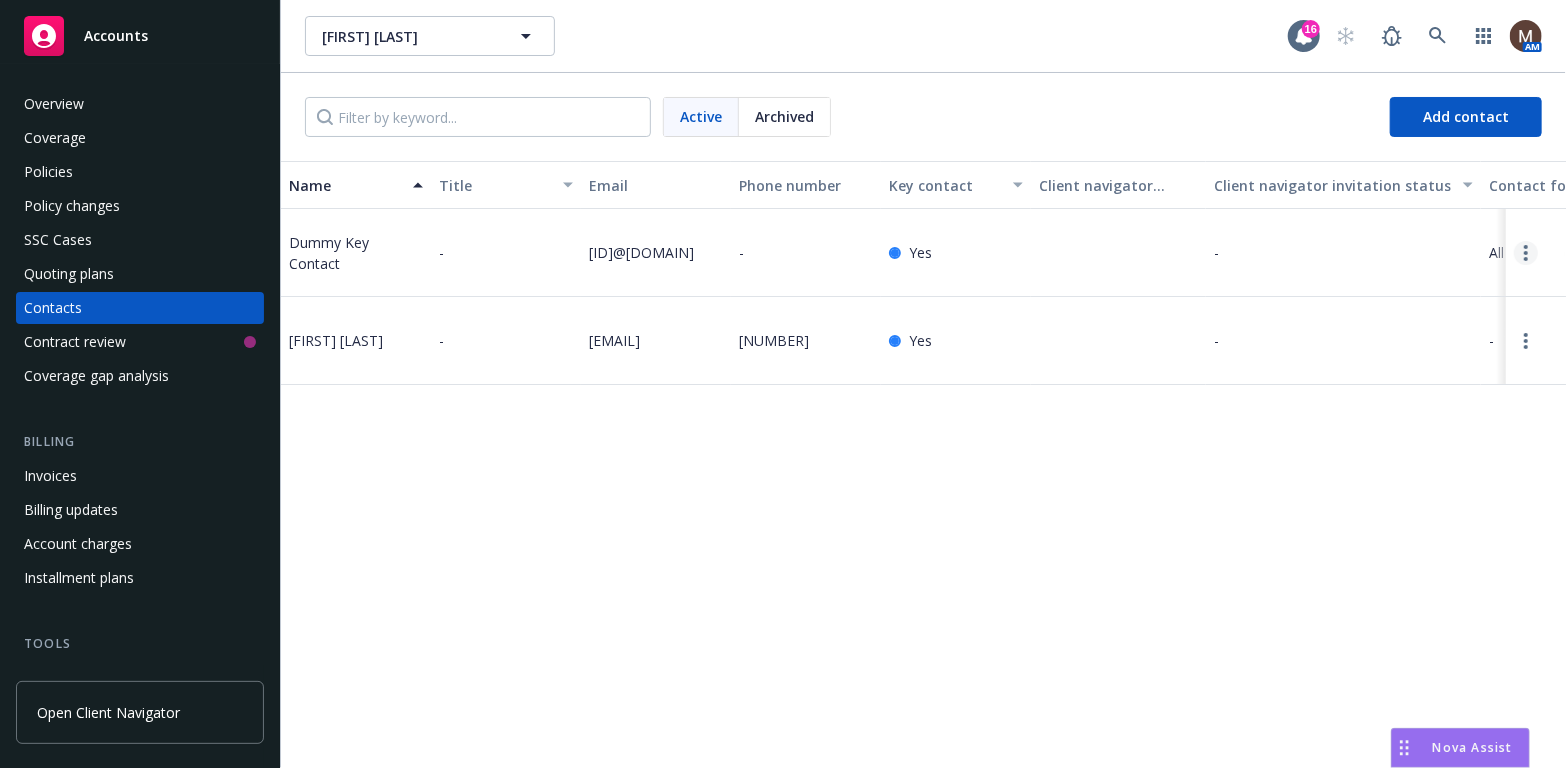 click 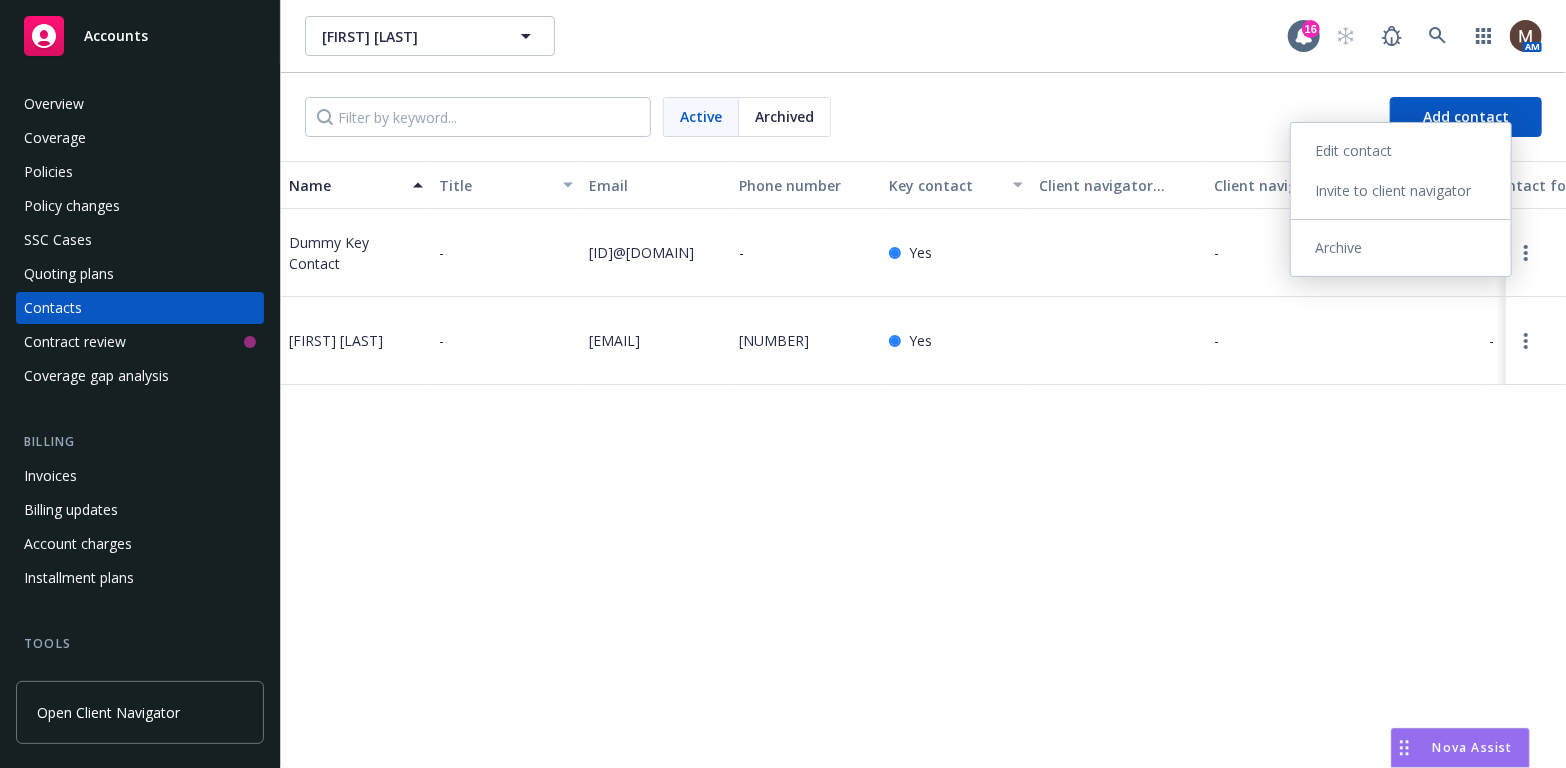click on "Archive" at bounding box center [1401, 248] 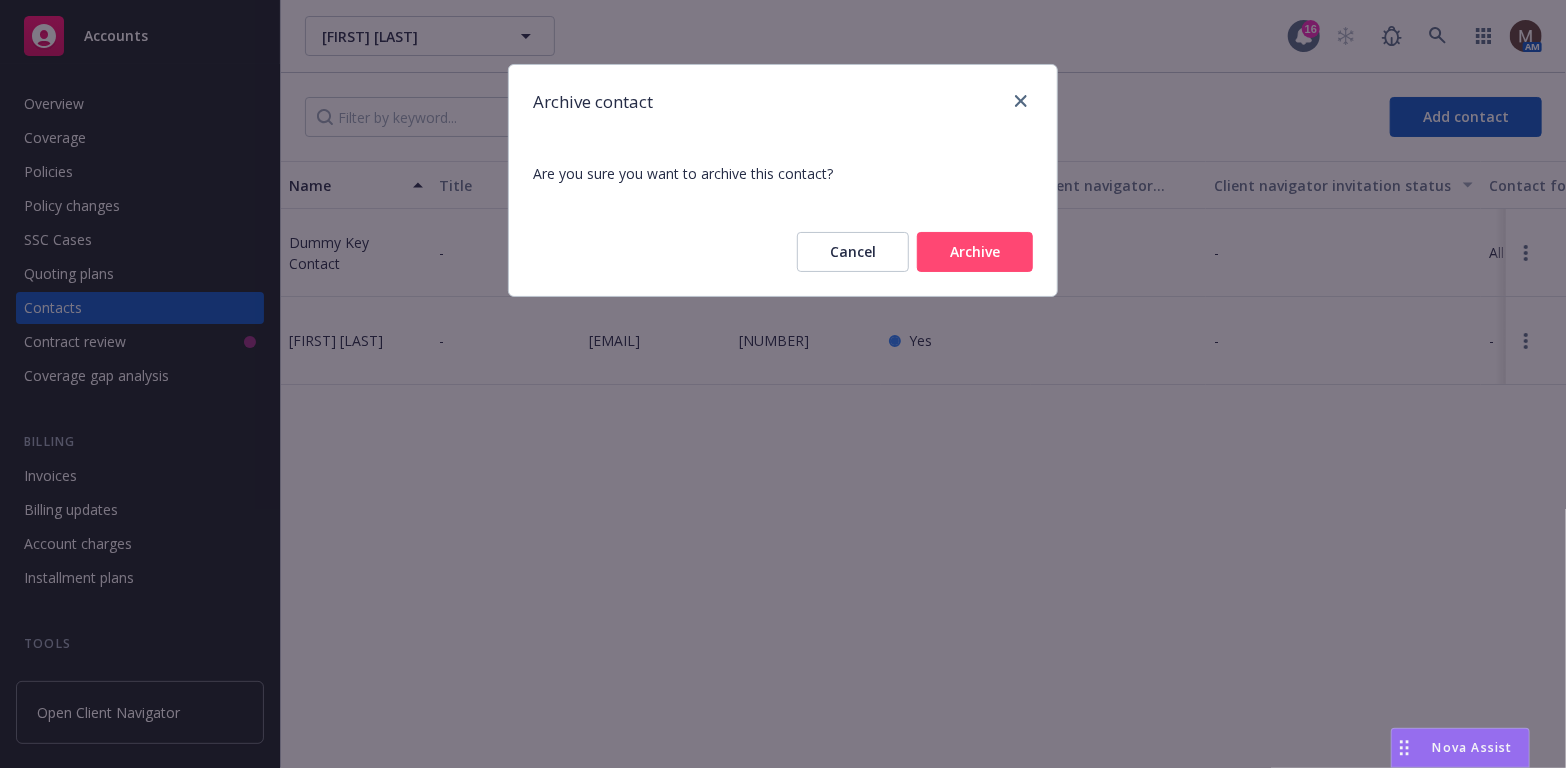 click on "Archive" at bounding box center [975, 252] 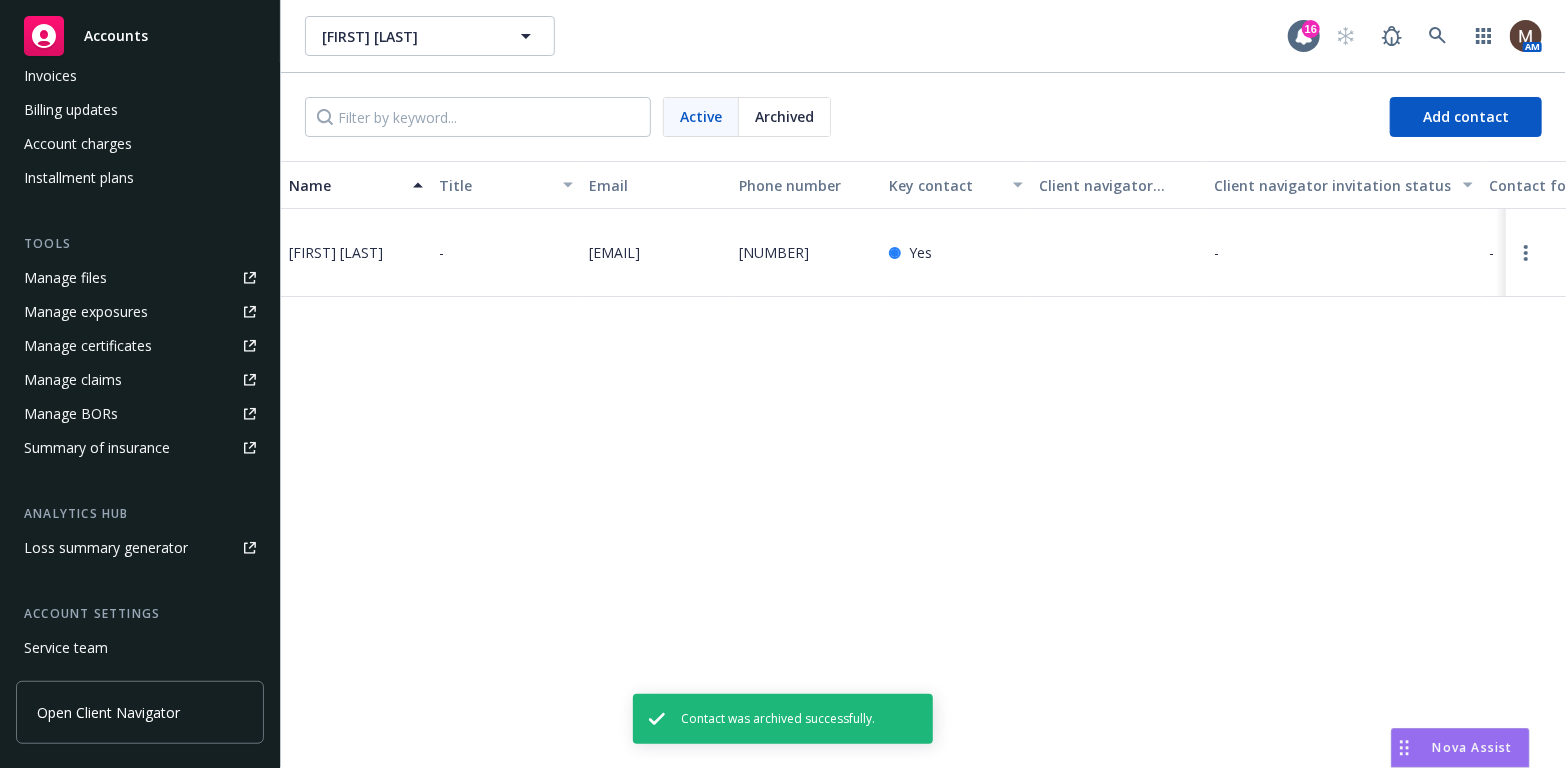 scroll, scrollTop: 500, scrollLeft: 0, axis: vertical 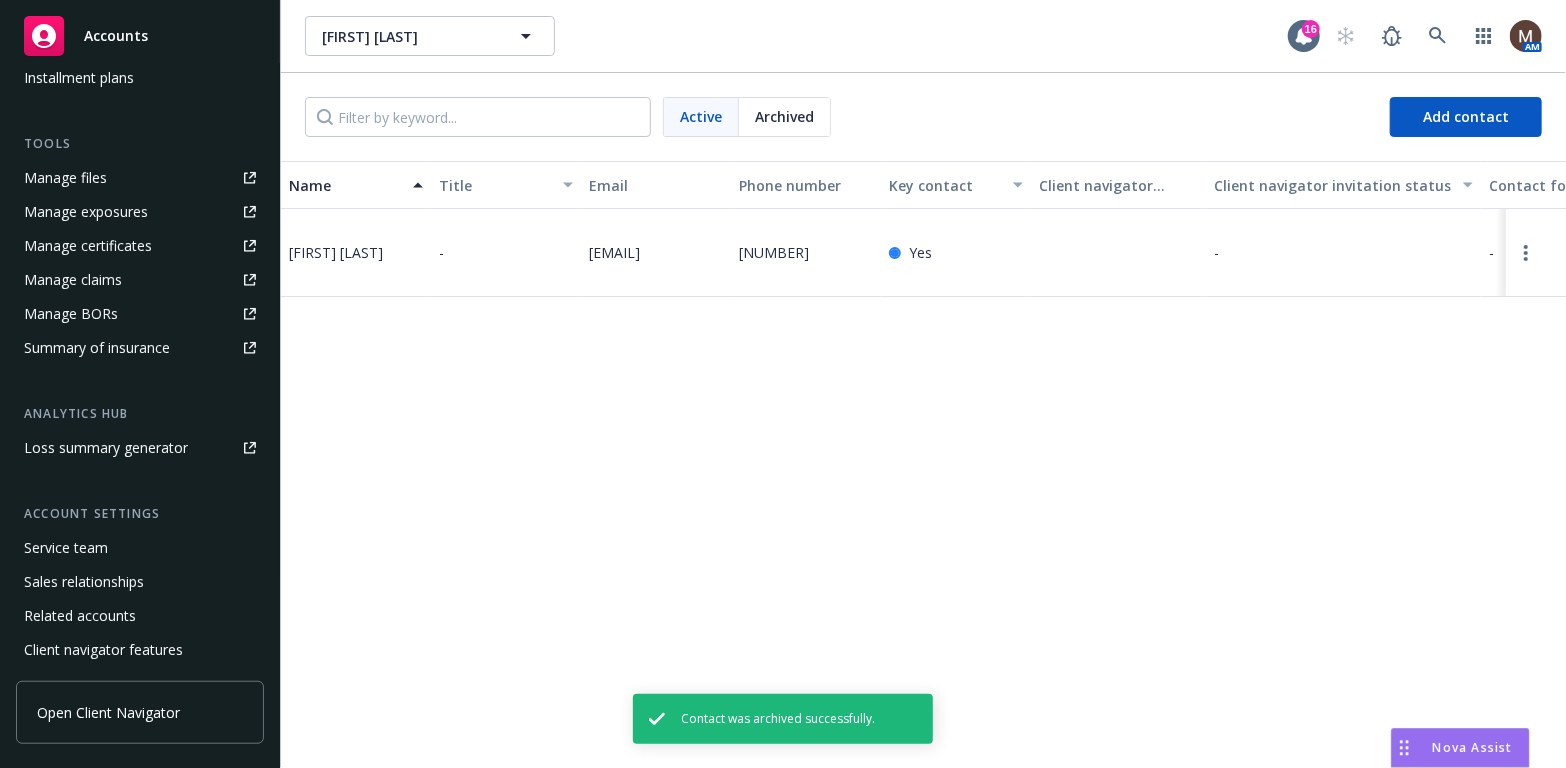 click on "Service team" at bounding box center [66, 548] 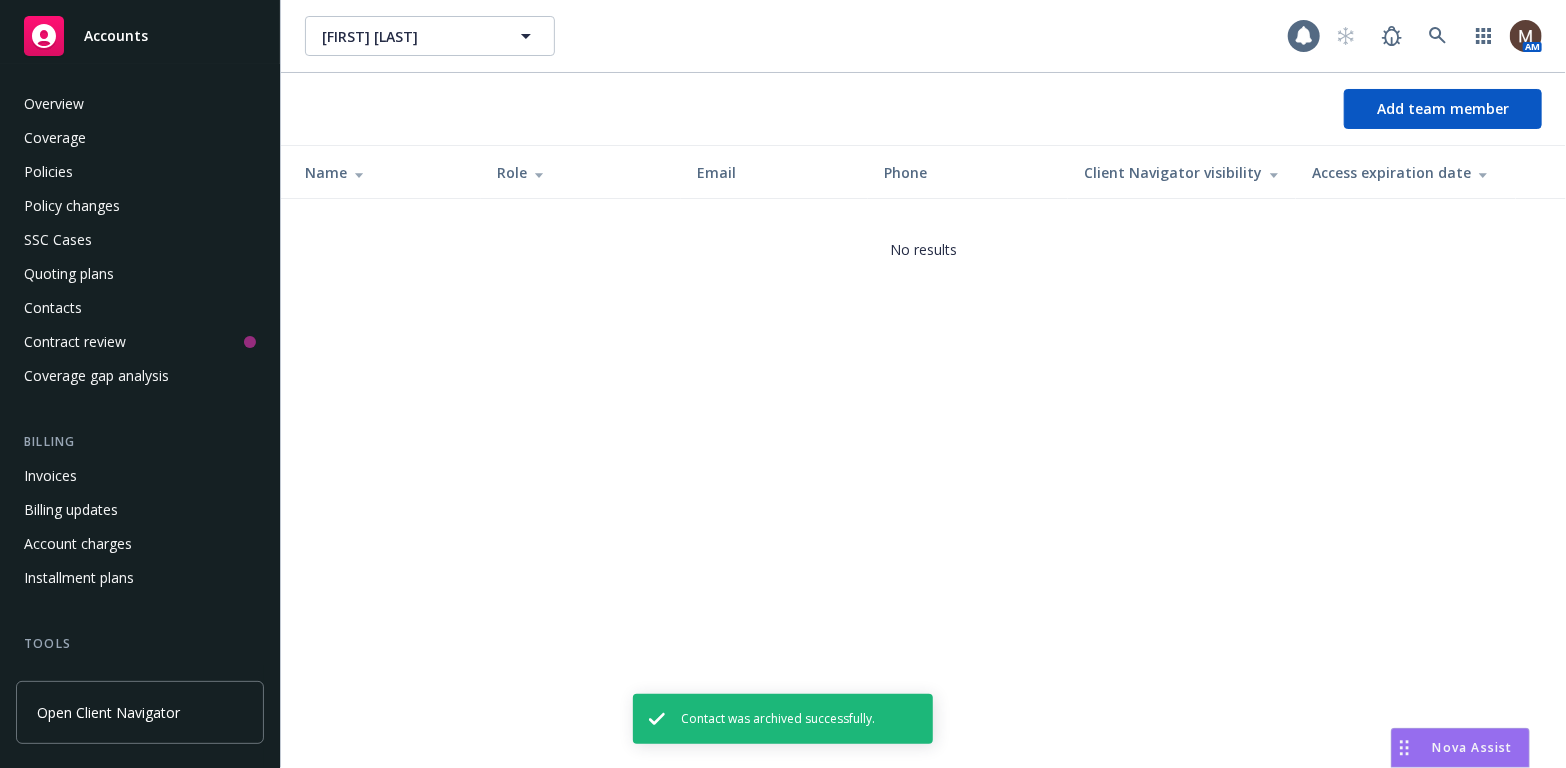 scroll, scrollTop: 534, scrollLeft: 0, axis: vertical 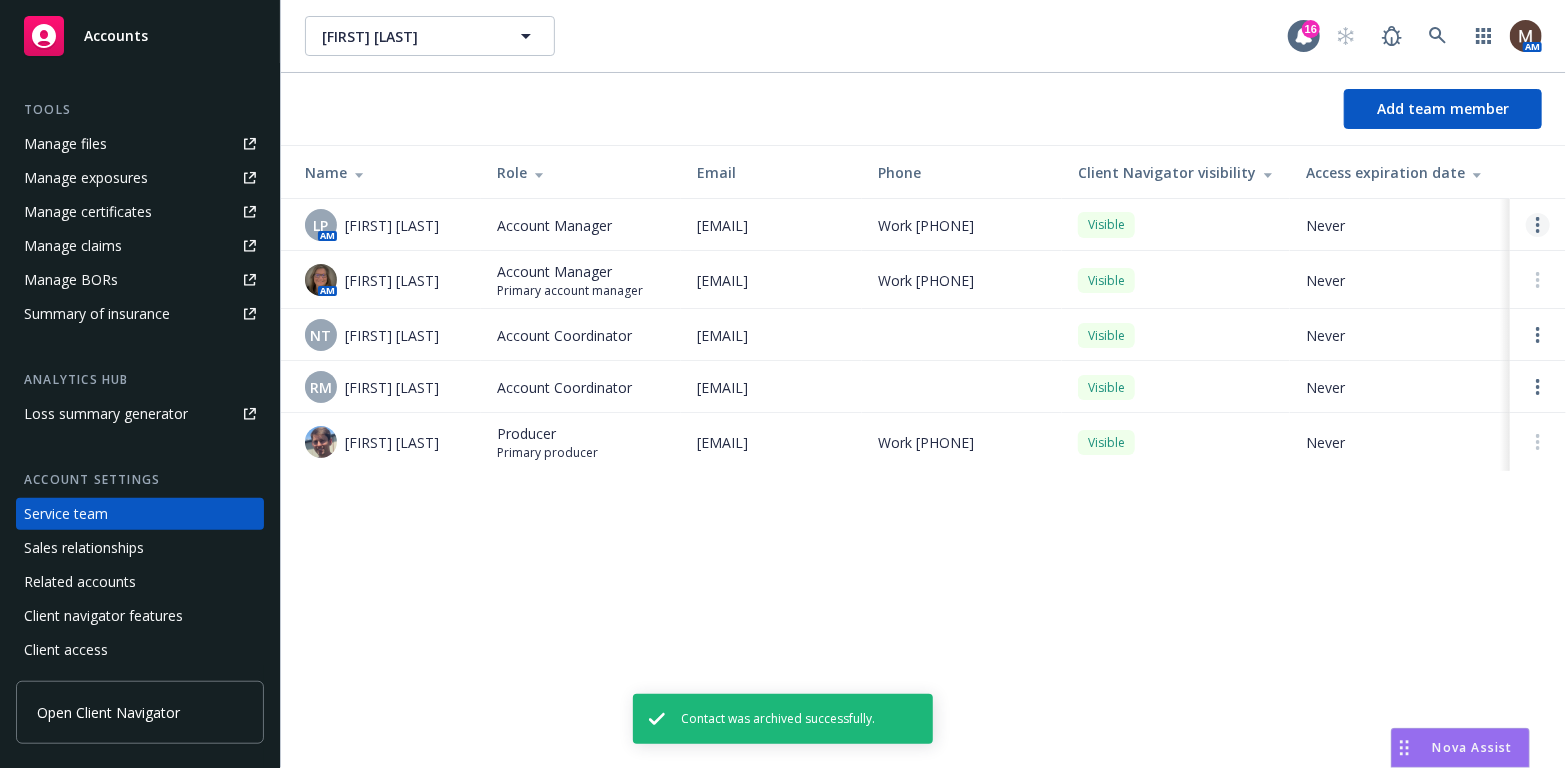 click 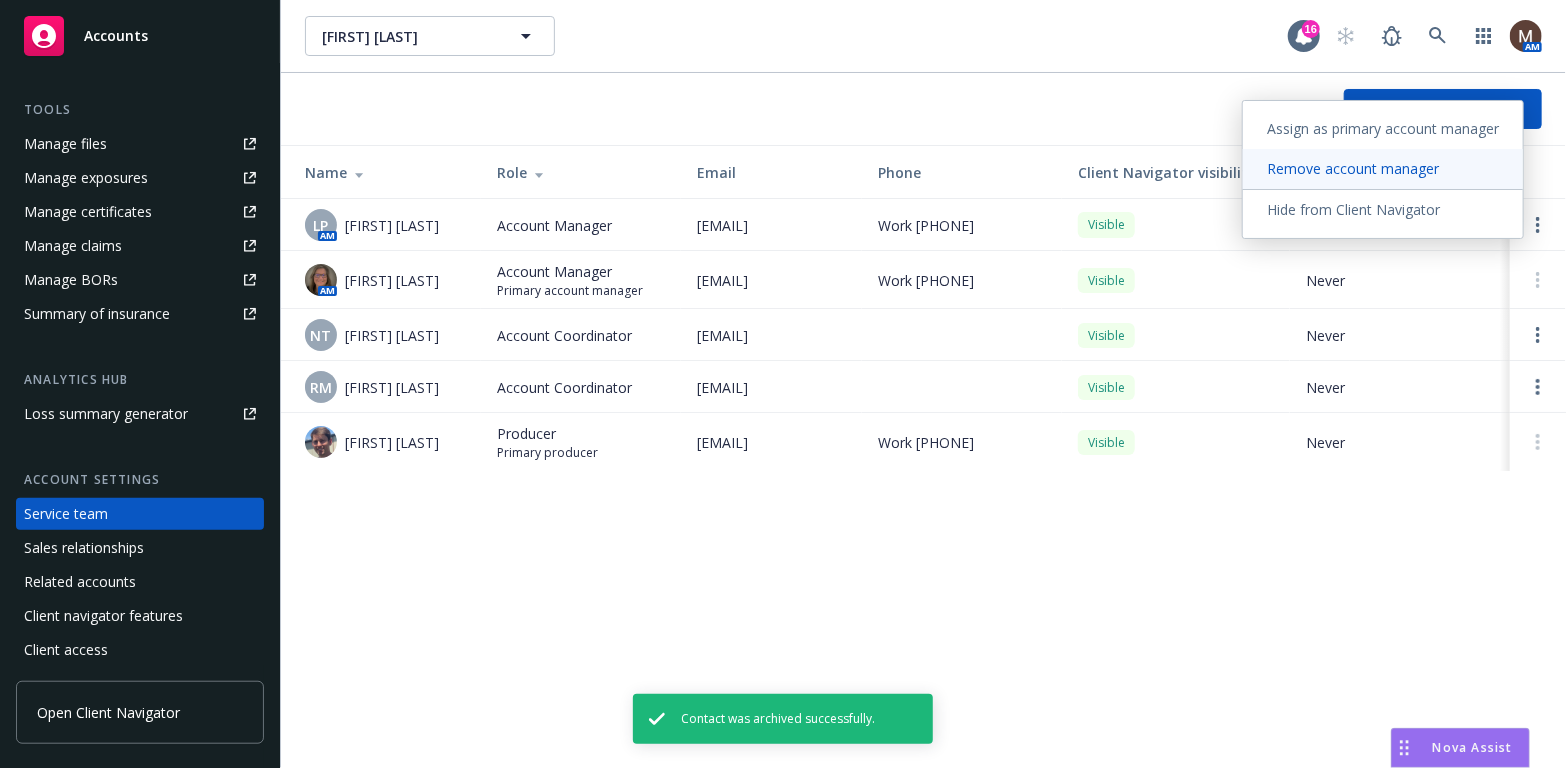 click on "Remove account manager" at bounding box center [1353, 168] 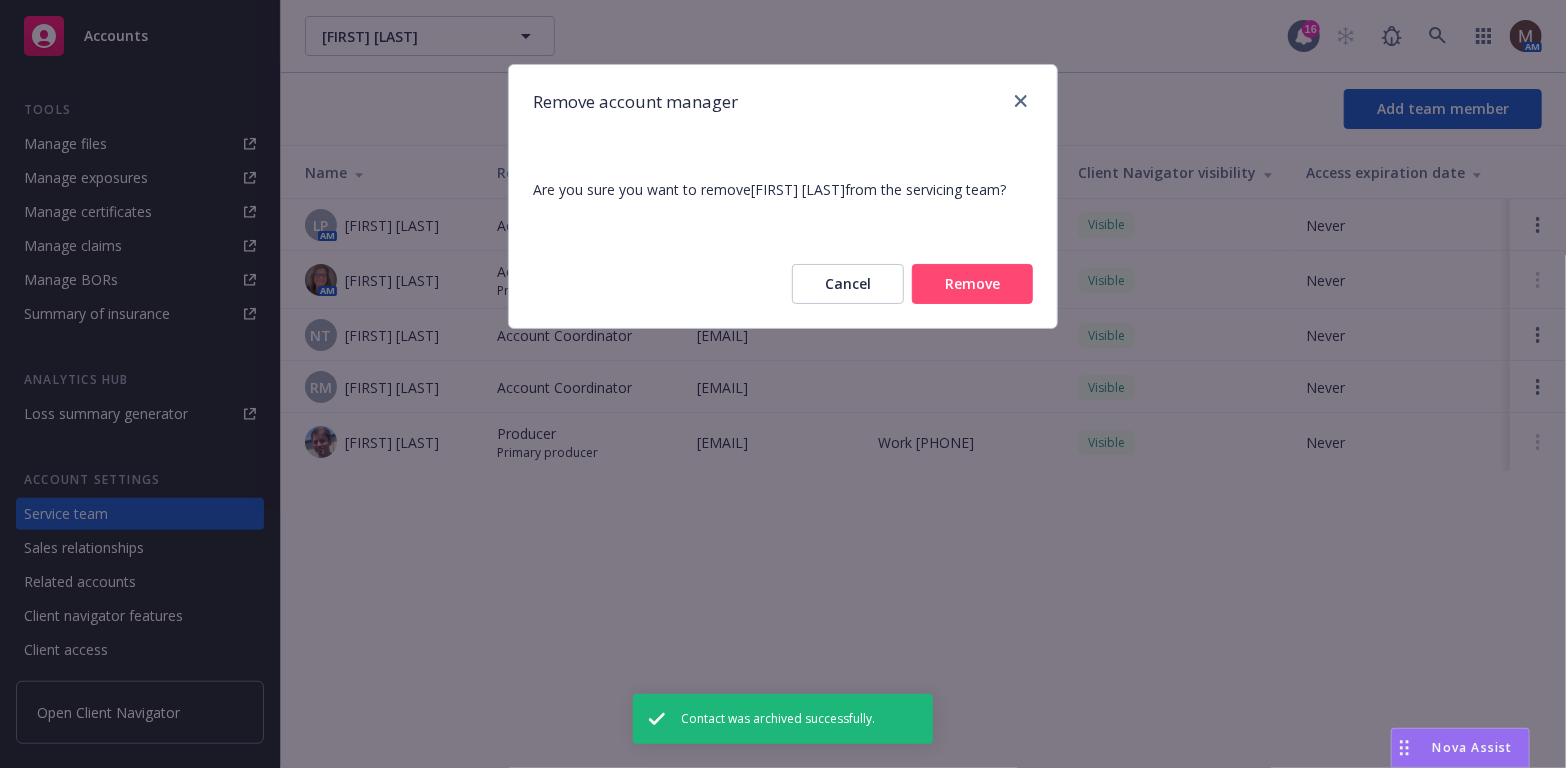 click on "Remove" at bounding box center (972, 284) 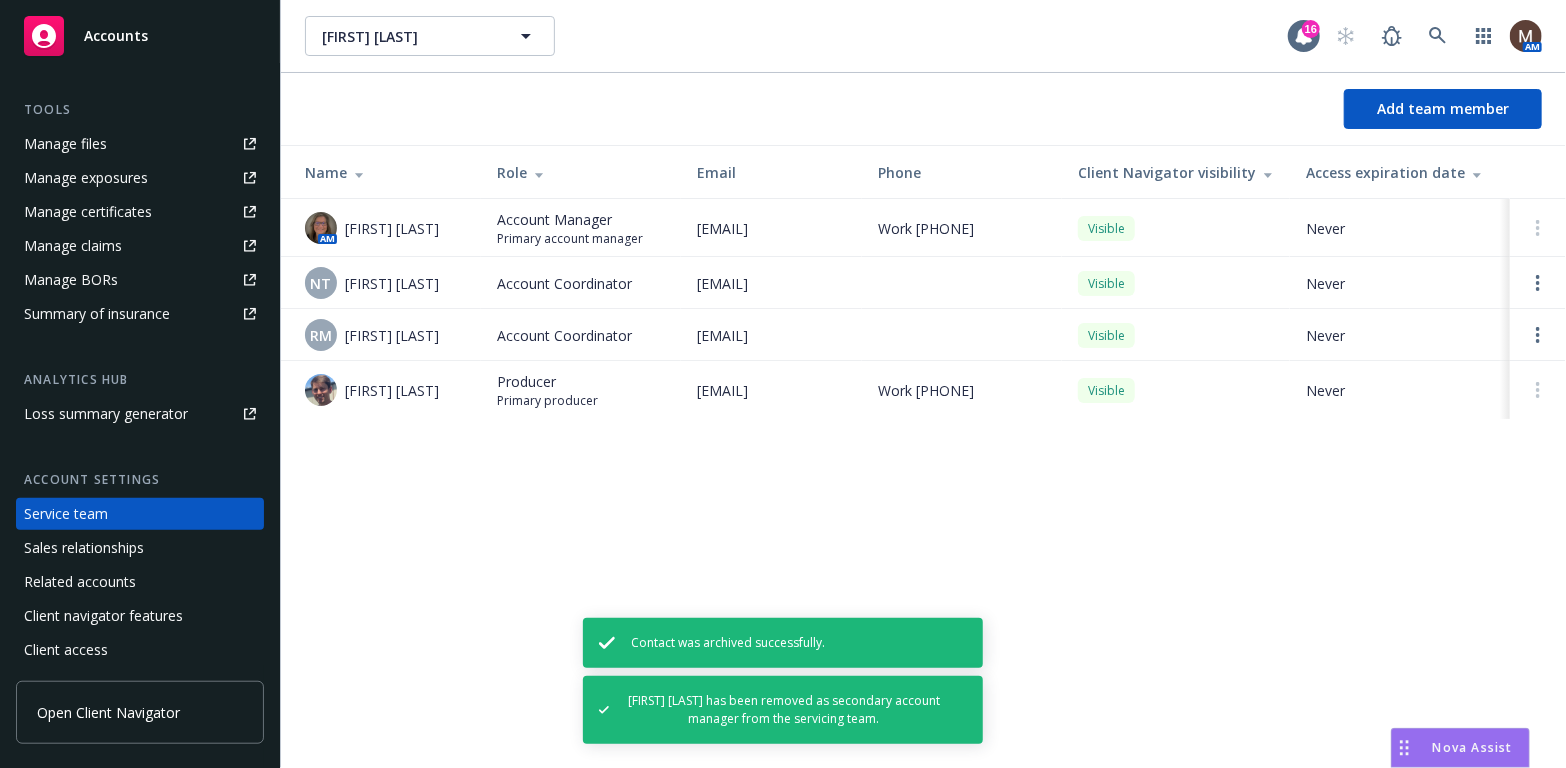 scroll, scrollTop: 0, scrollLeft: 0, axis: both 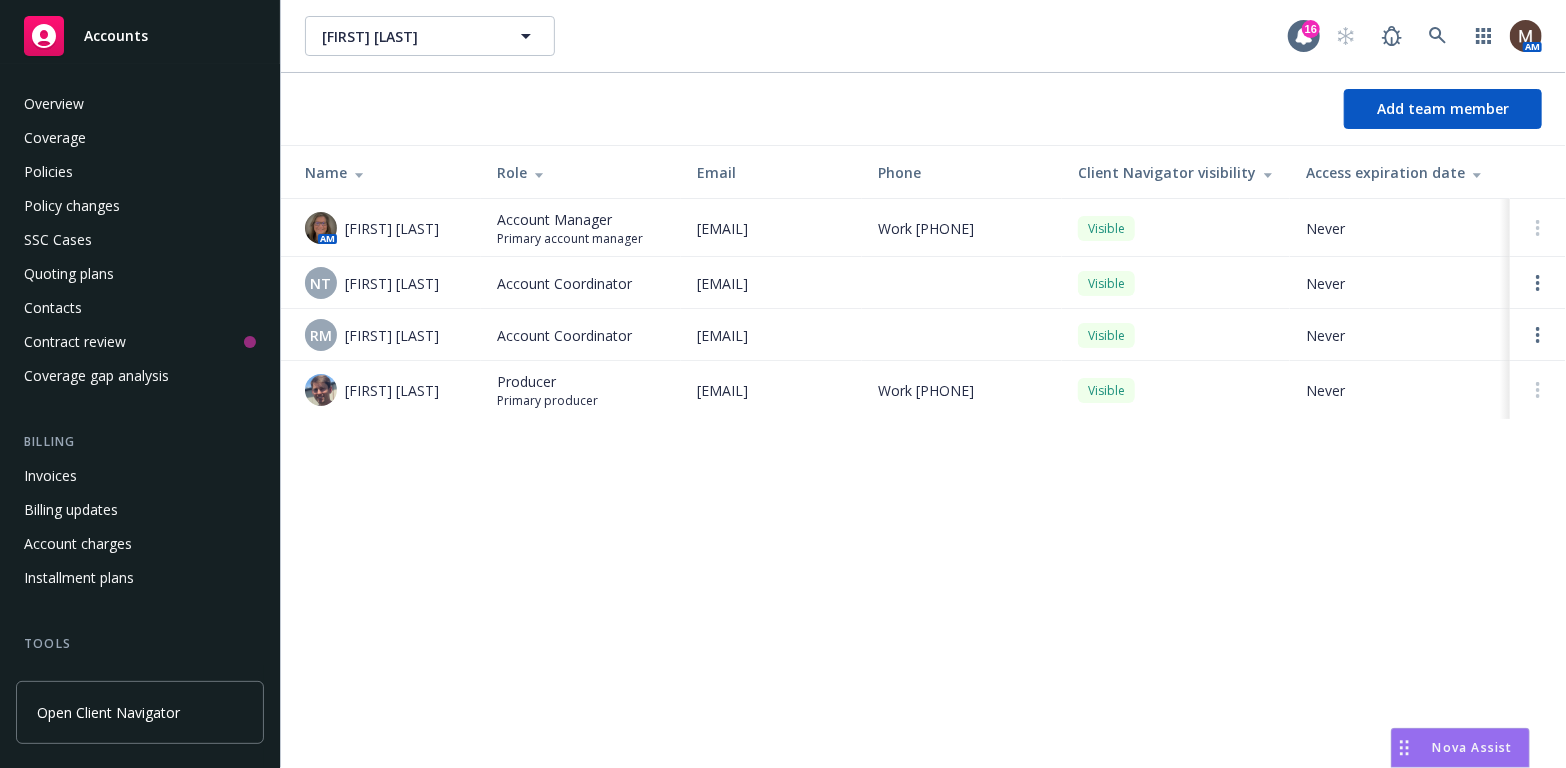 click on "Contacts" at bounding box center [53, 308] 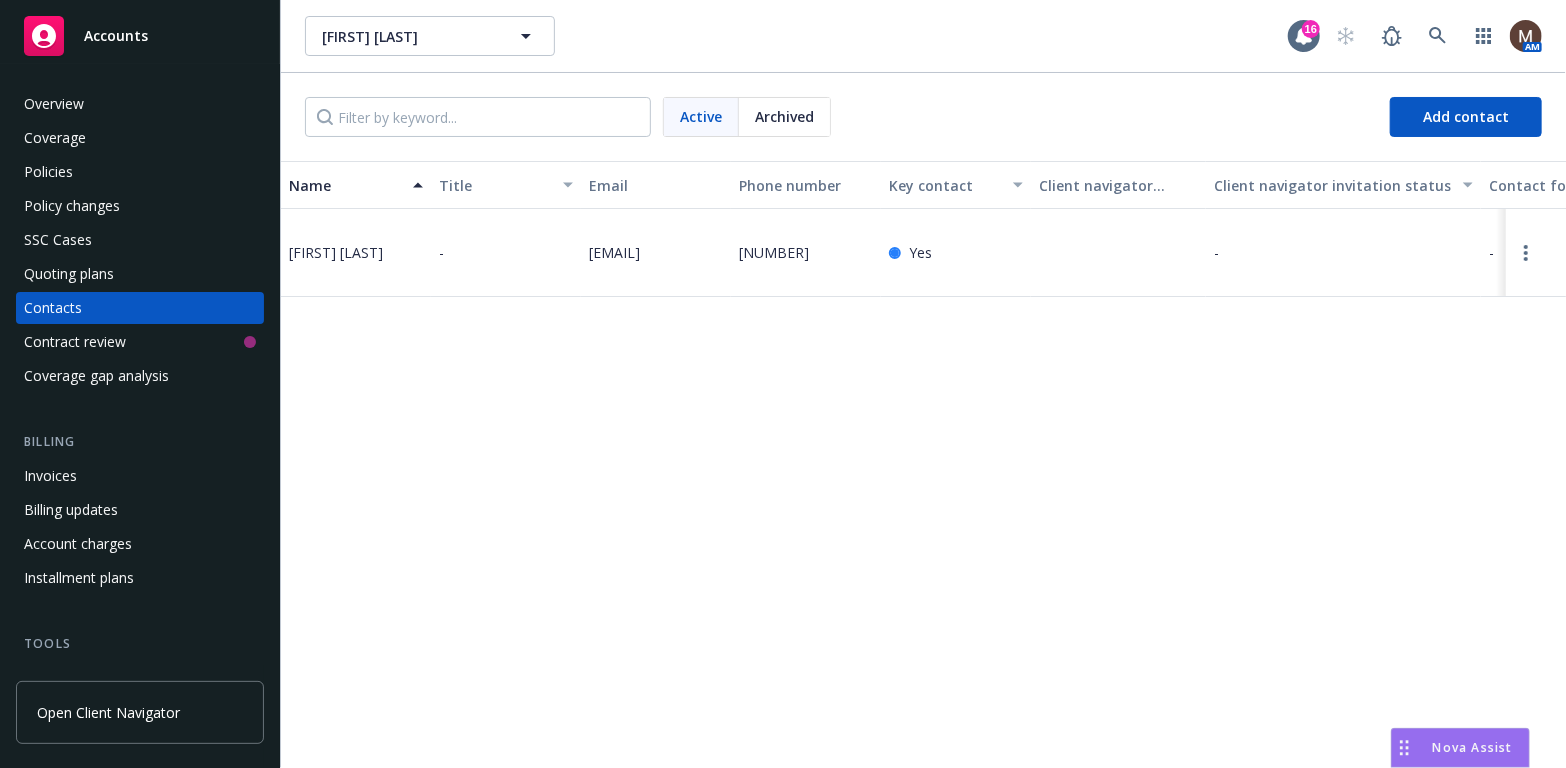 click on "Policies" at bounding box center (48, 172) 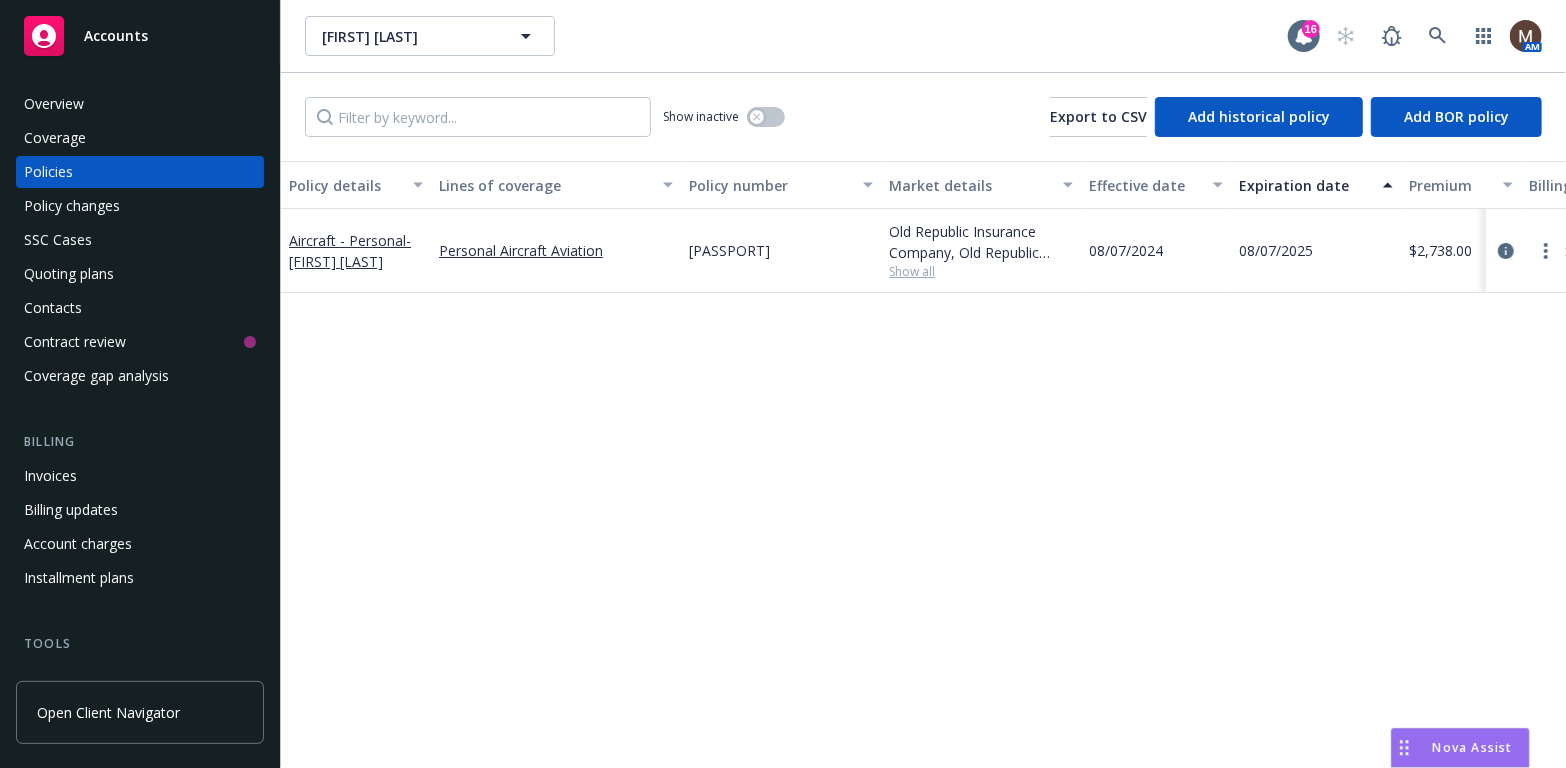 scroll, scrollTop: 100, scrollLeft: 0, axis: vertical 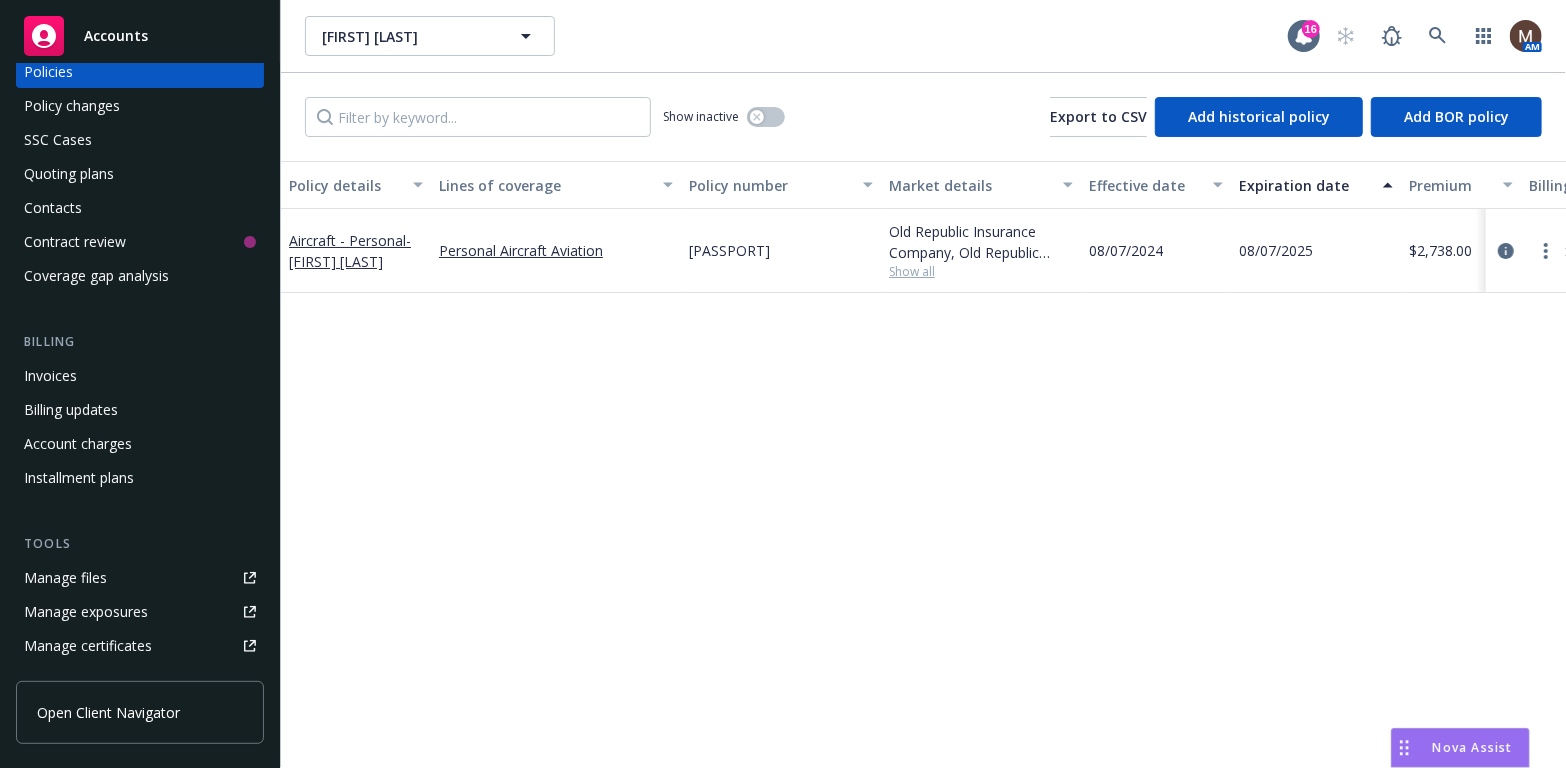 click on "Manage files" at bounding box center [140, 578] 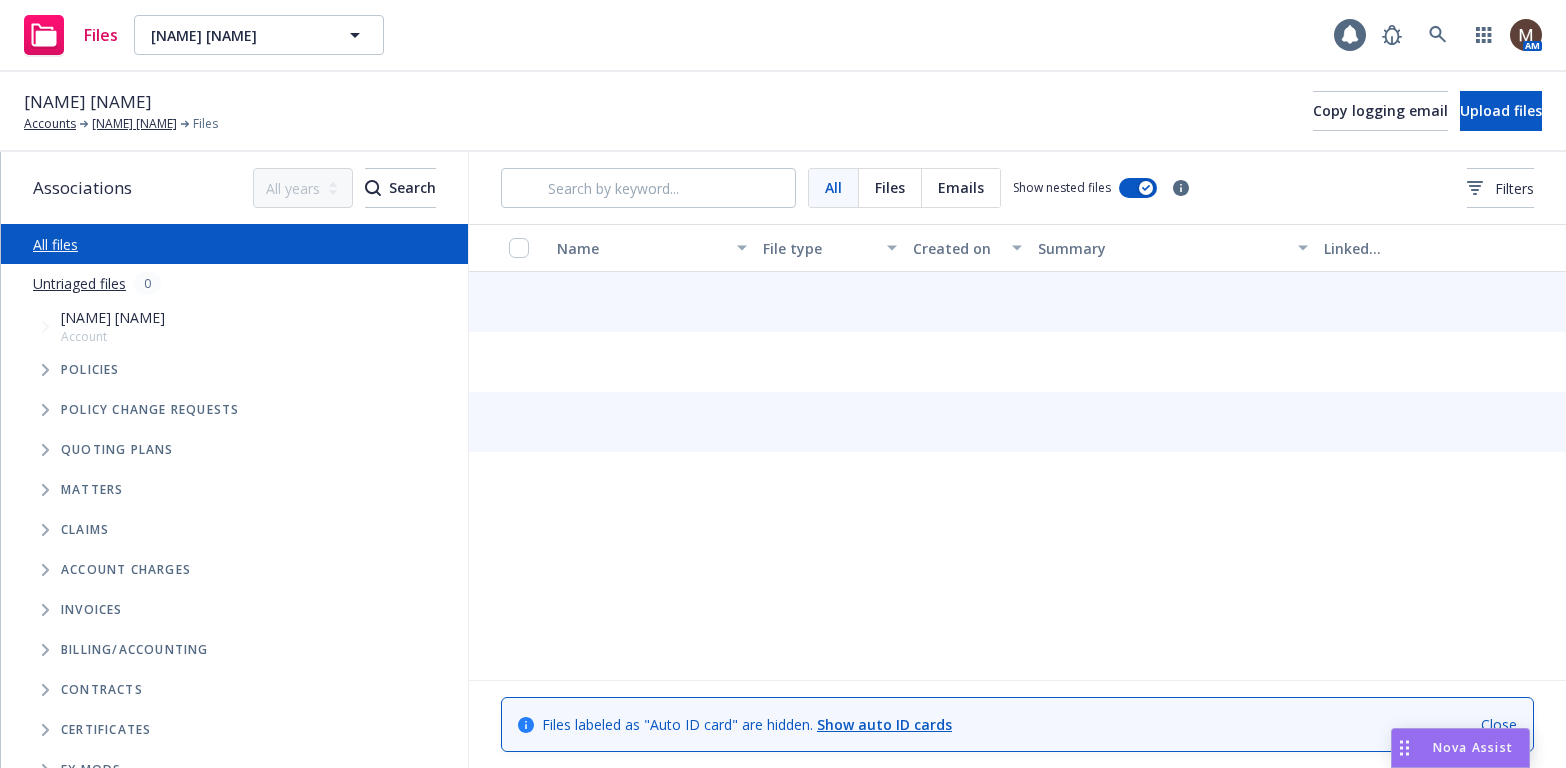 scroll, scrollTop: 0, scrollLeft: 0, axis: both 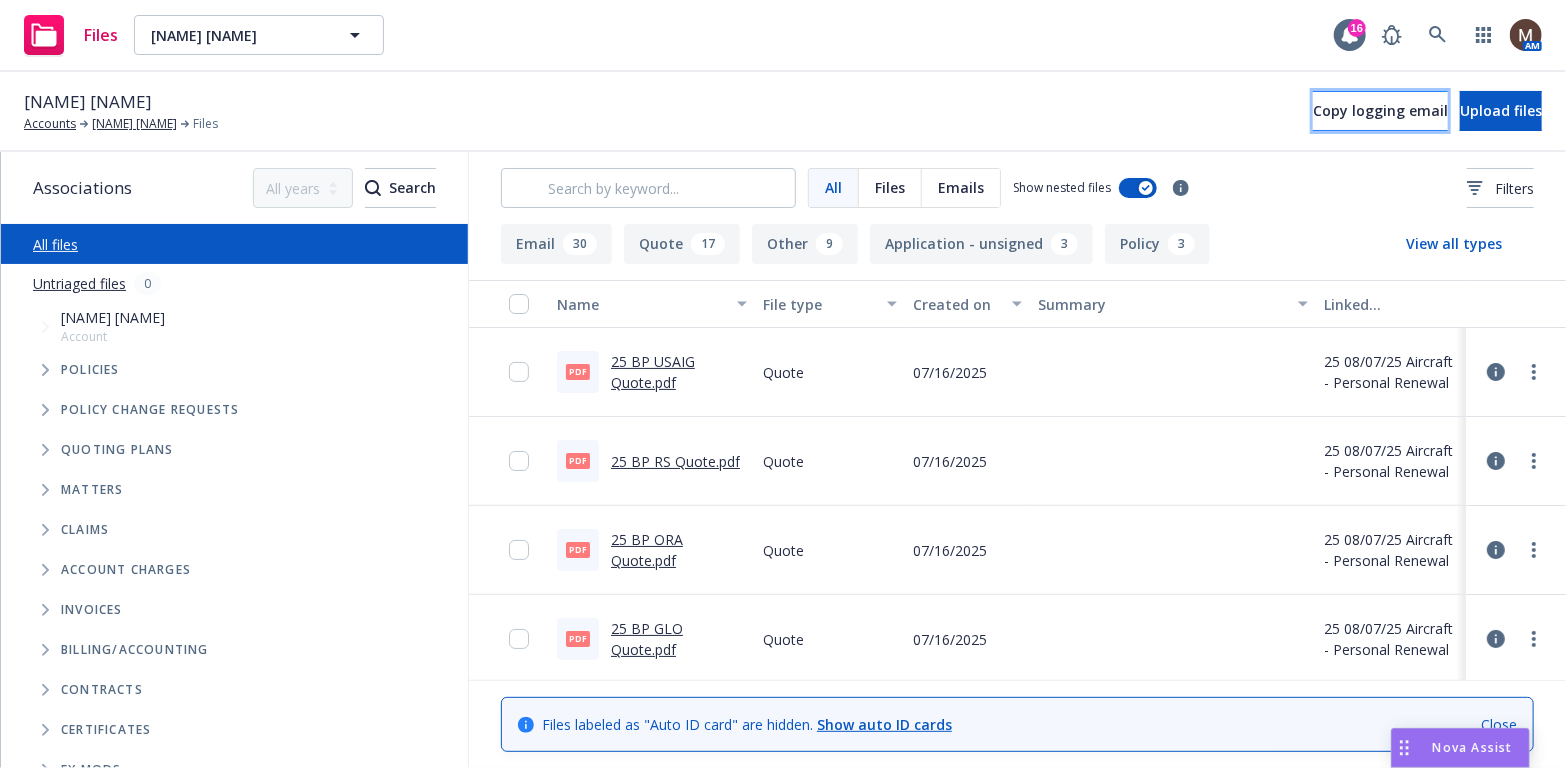 click on "Copy logging email" at bounding box center (1380, 110) 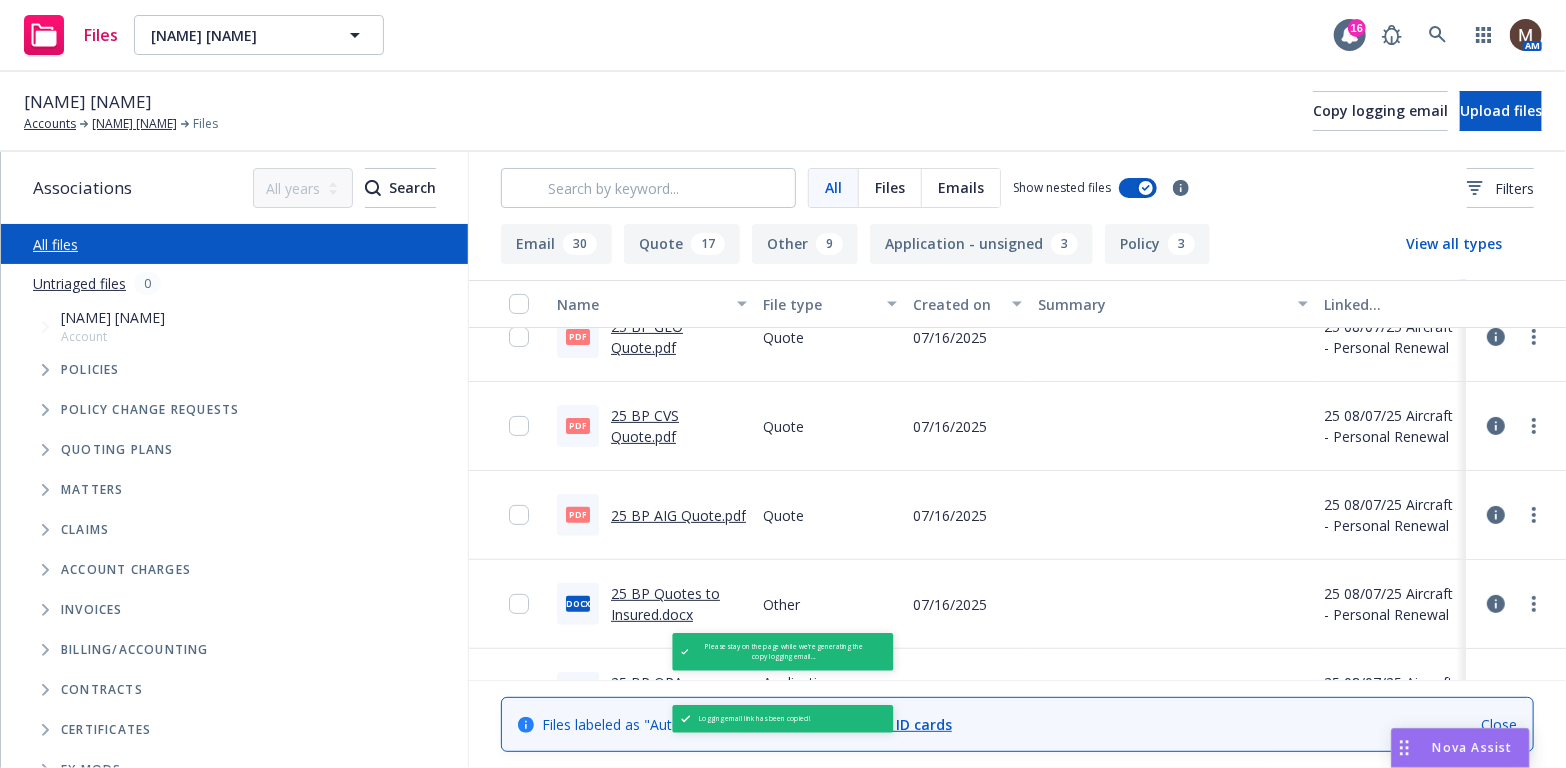 scroll, scrollTop: 400, scrollLeft: 0, axis: vertical 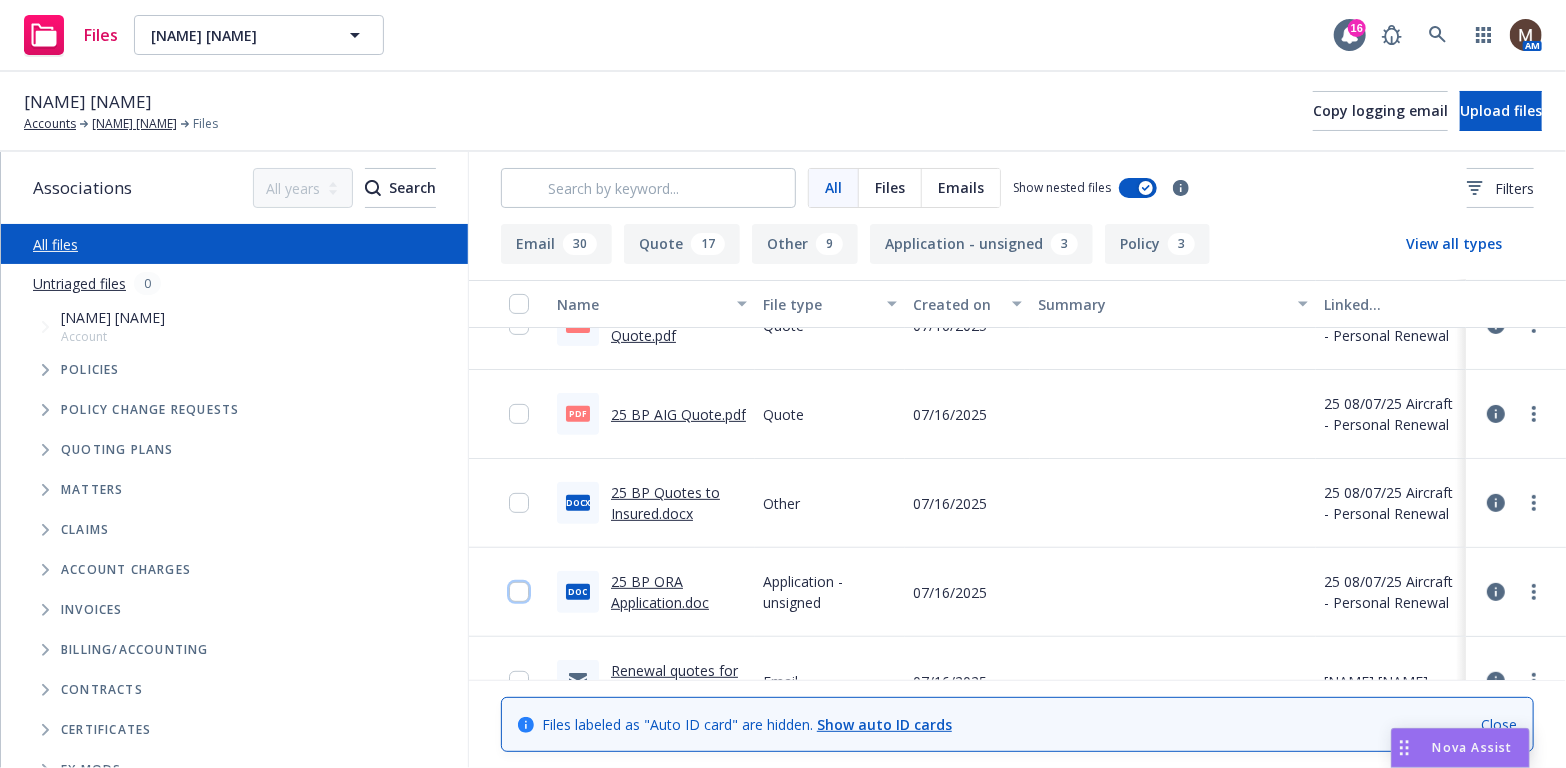 click at bounding box center (519, 592) 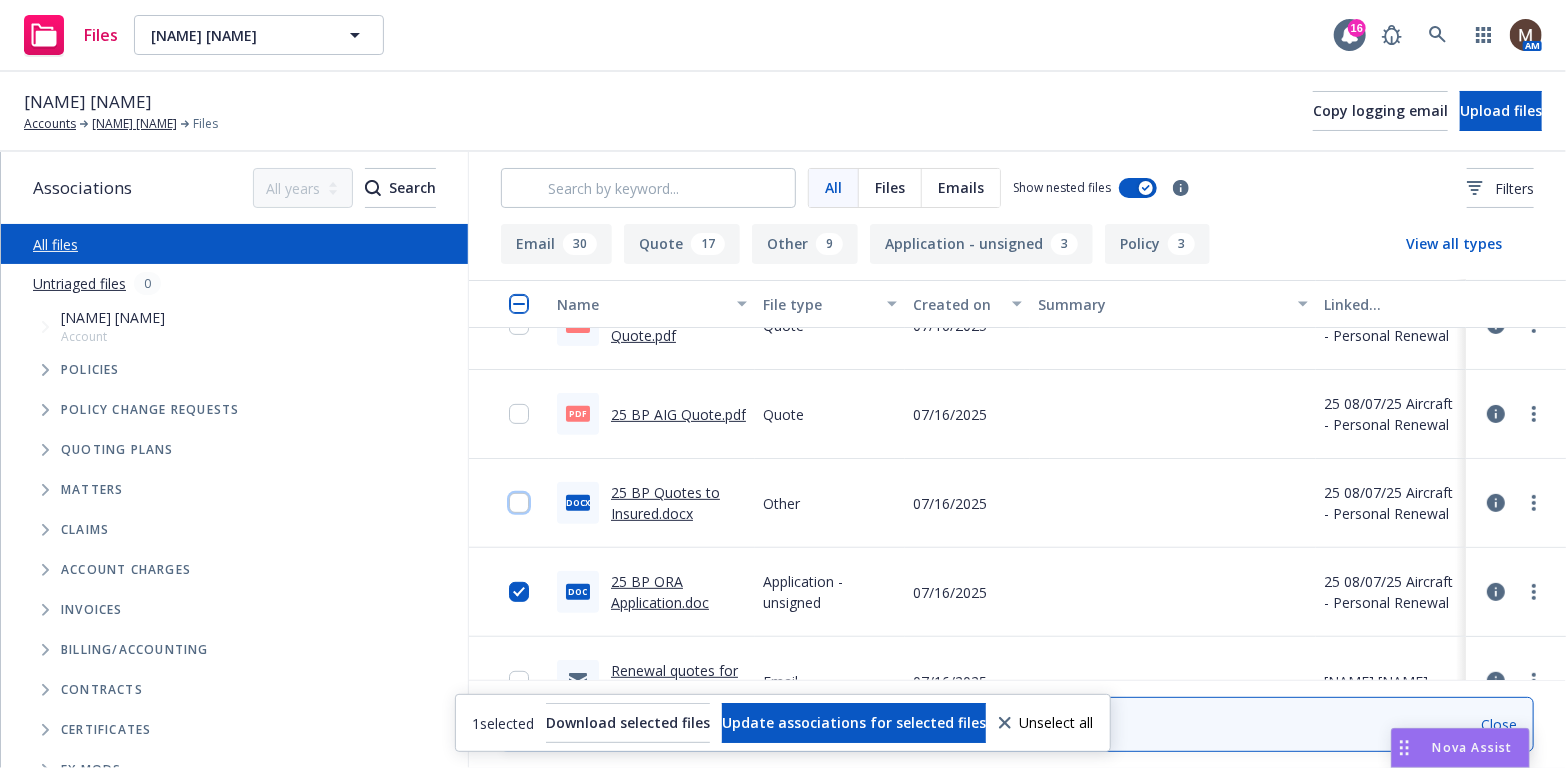 click at bounding box center (519, 503) 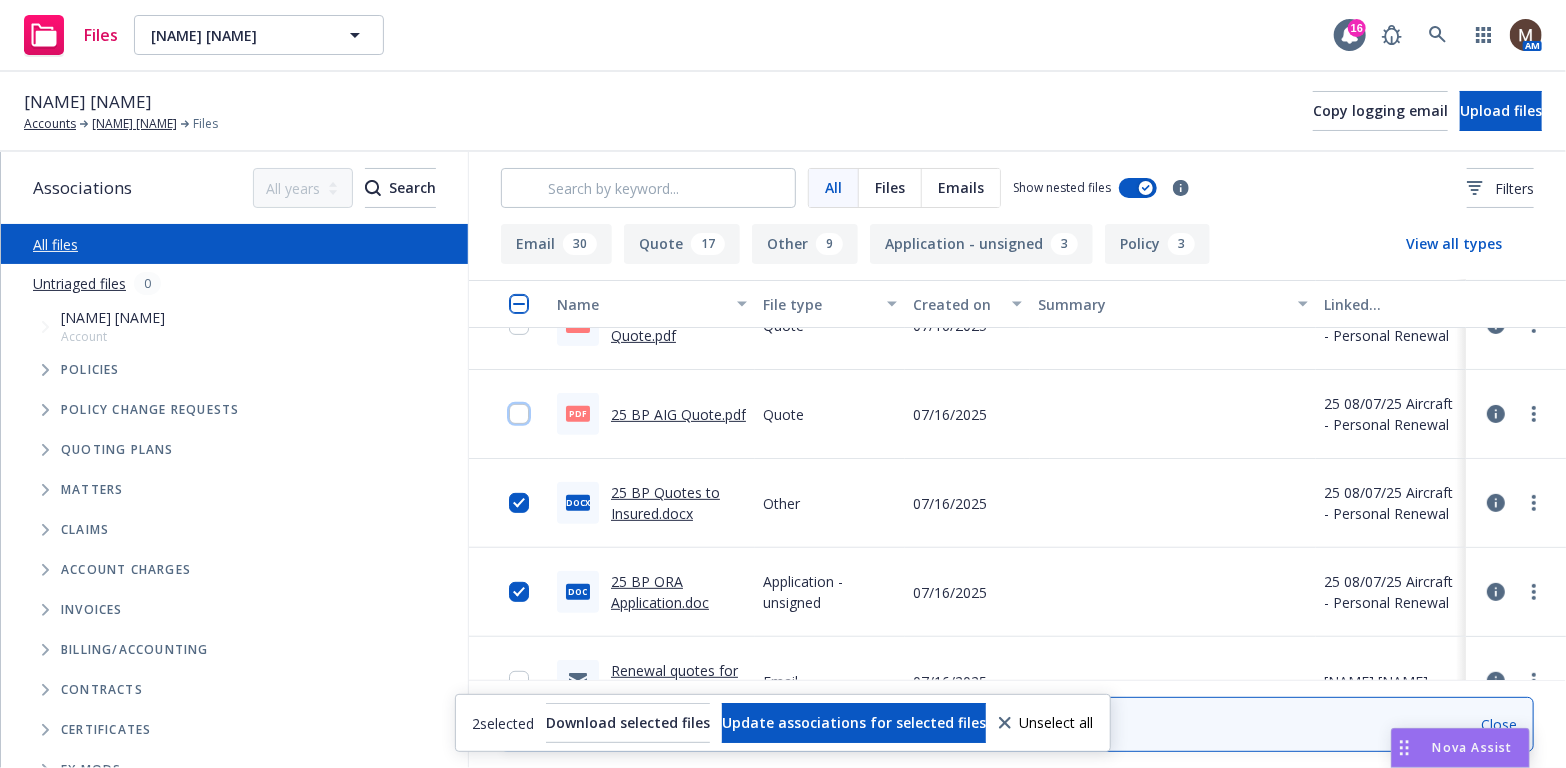 click at bounding box center [519, 414] 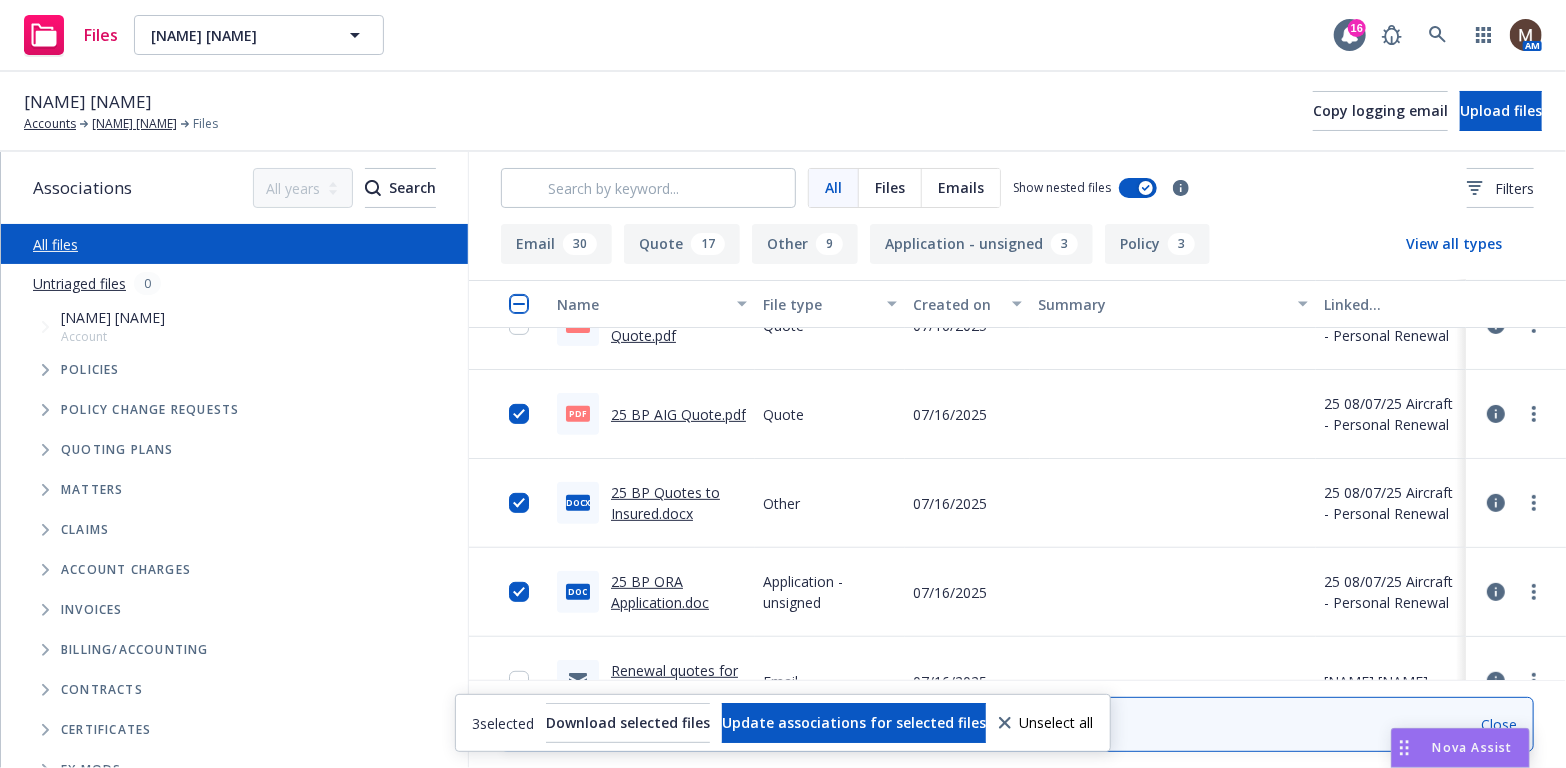 scroll, scrollTop: 300, scrollLeft: 0, axis: vertical 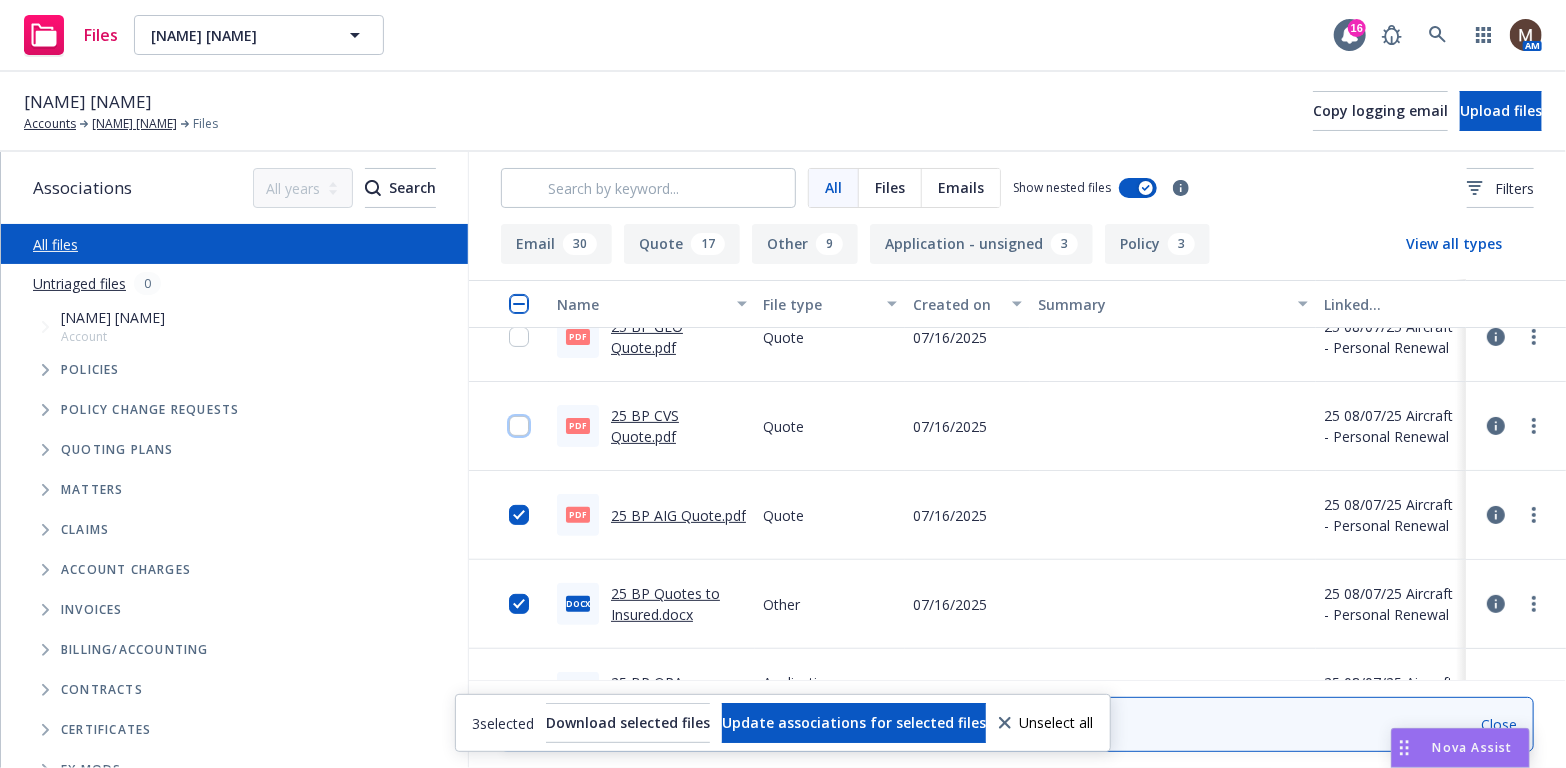 click at bounding box center [519, 426] 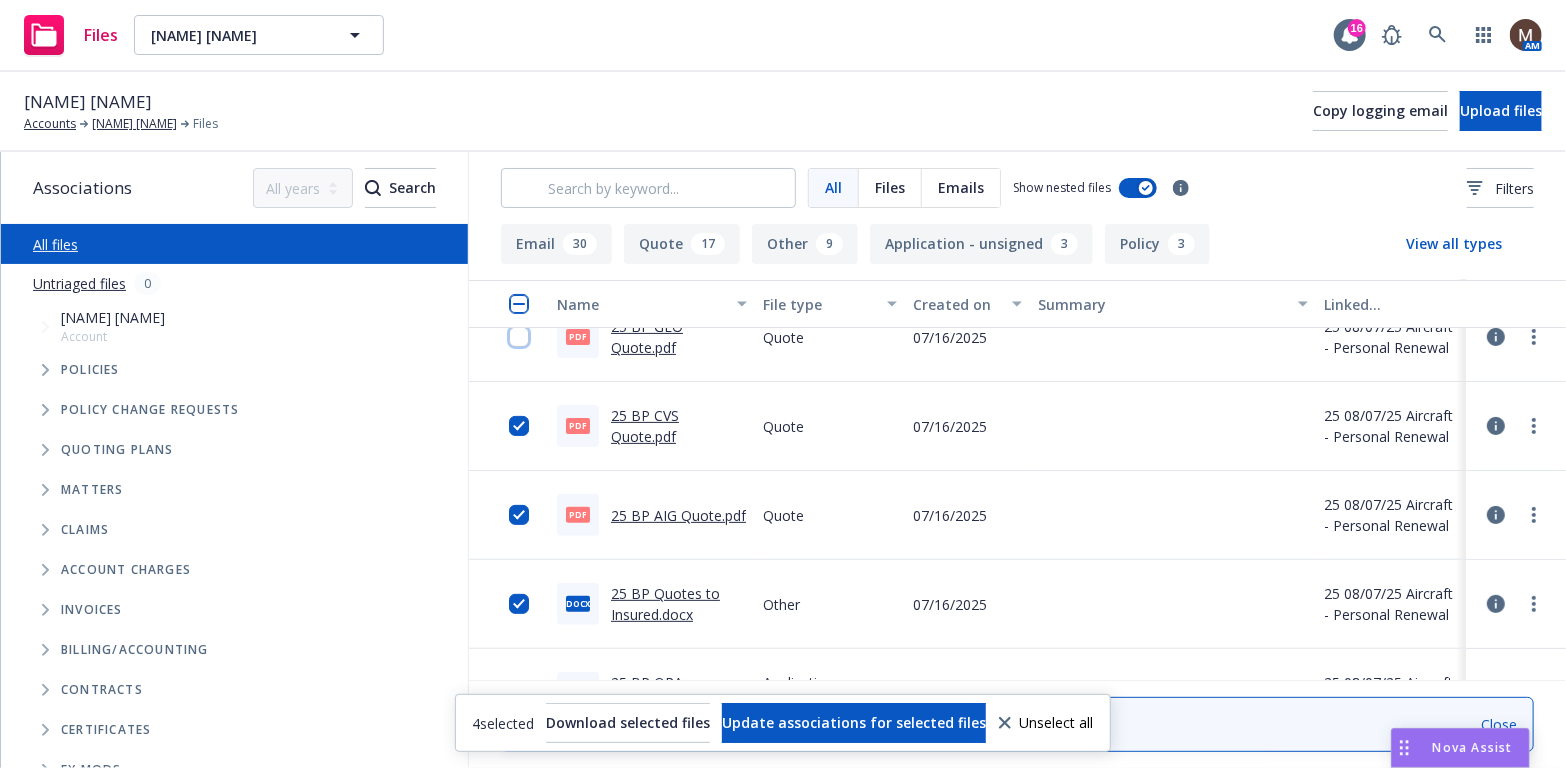 click at bounding box center (519, 337) 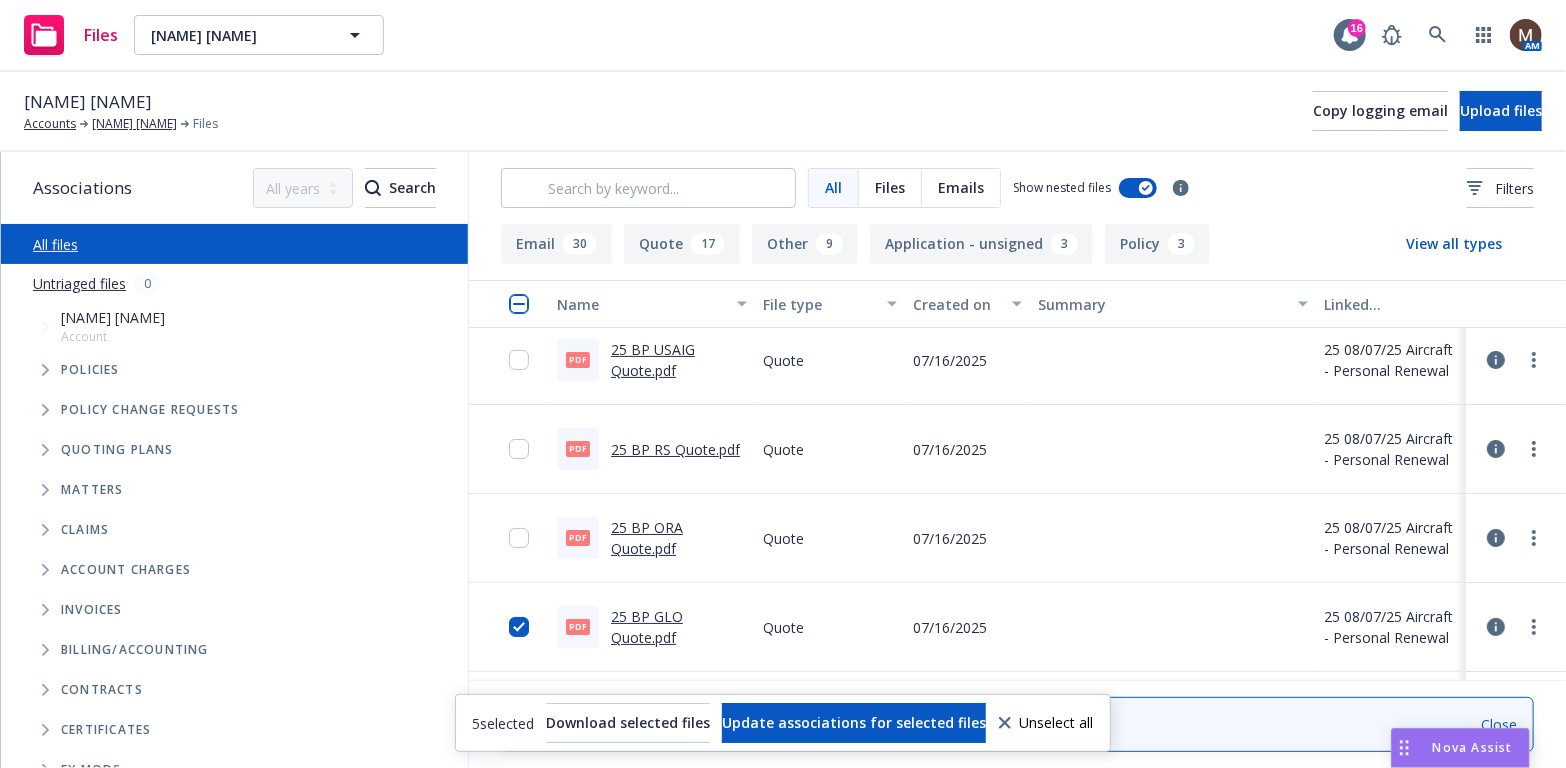 scroll, scrollTop: 0, scrollLeft: 0, axis: both 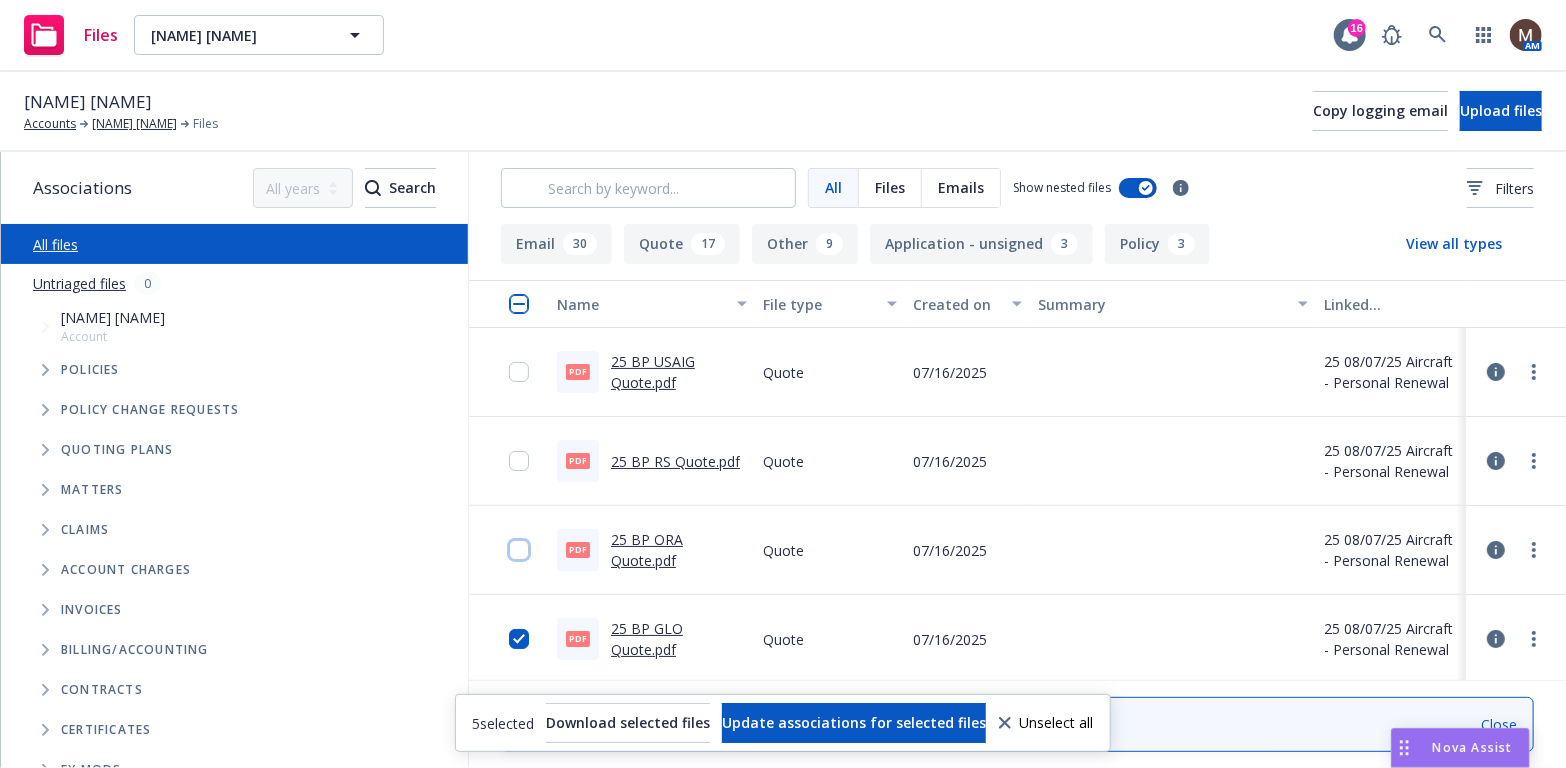 drag, startPoint x: 504, startPoint y: 549, endPoint x: 510, endPoint y: 499, distance: 50.358715 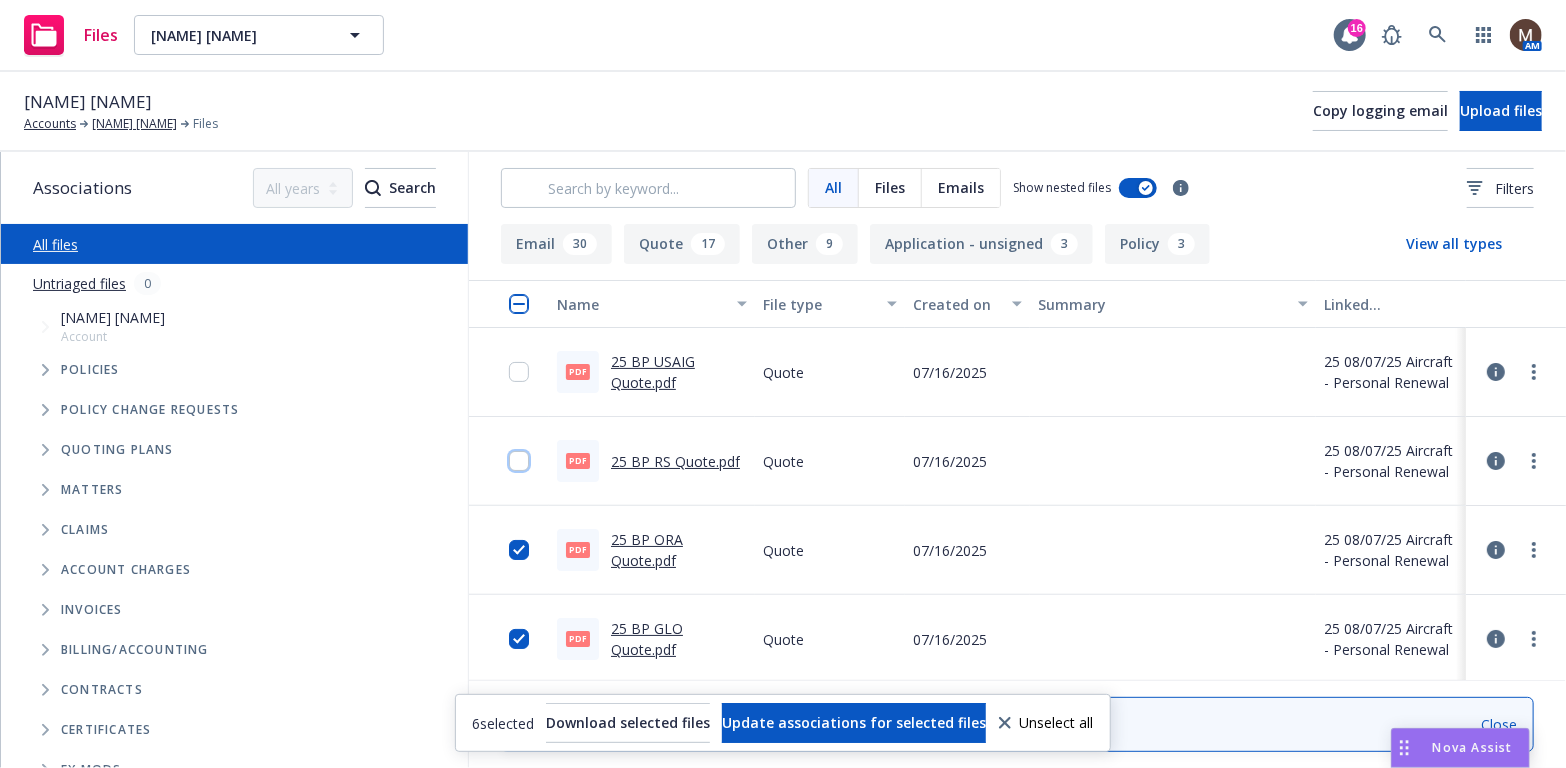 click at bounding box center (519, 461) 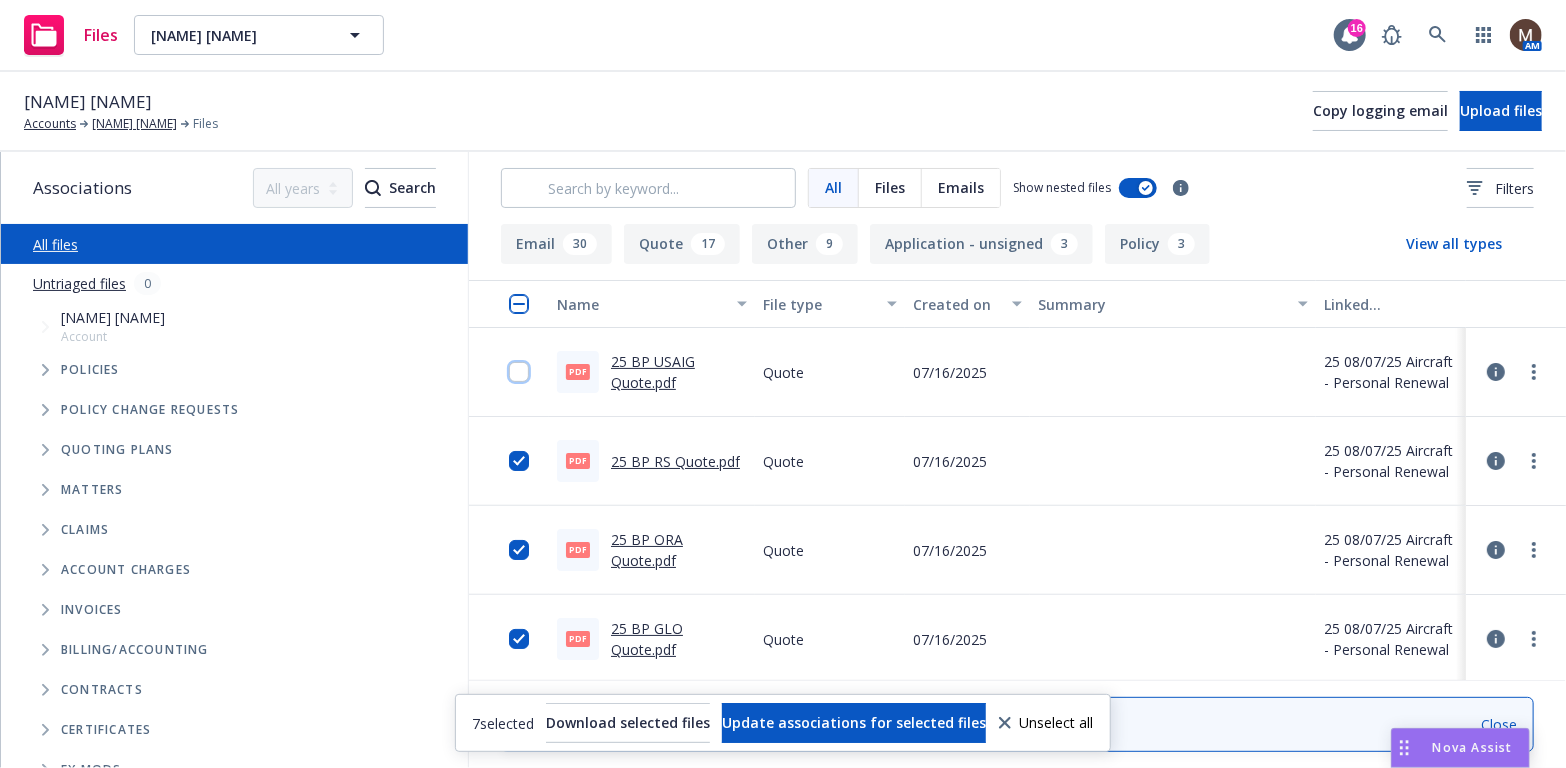 click at bounding box center (519, 372) 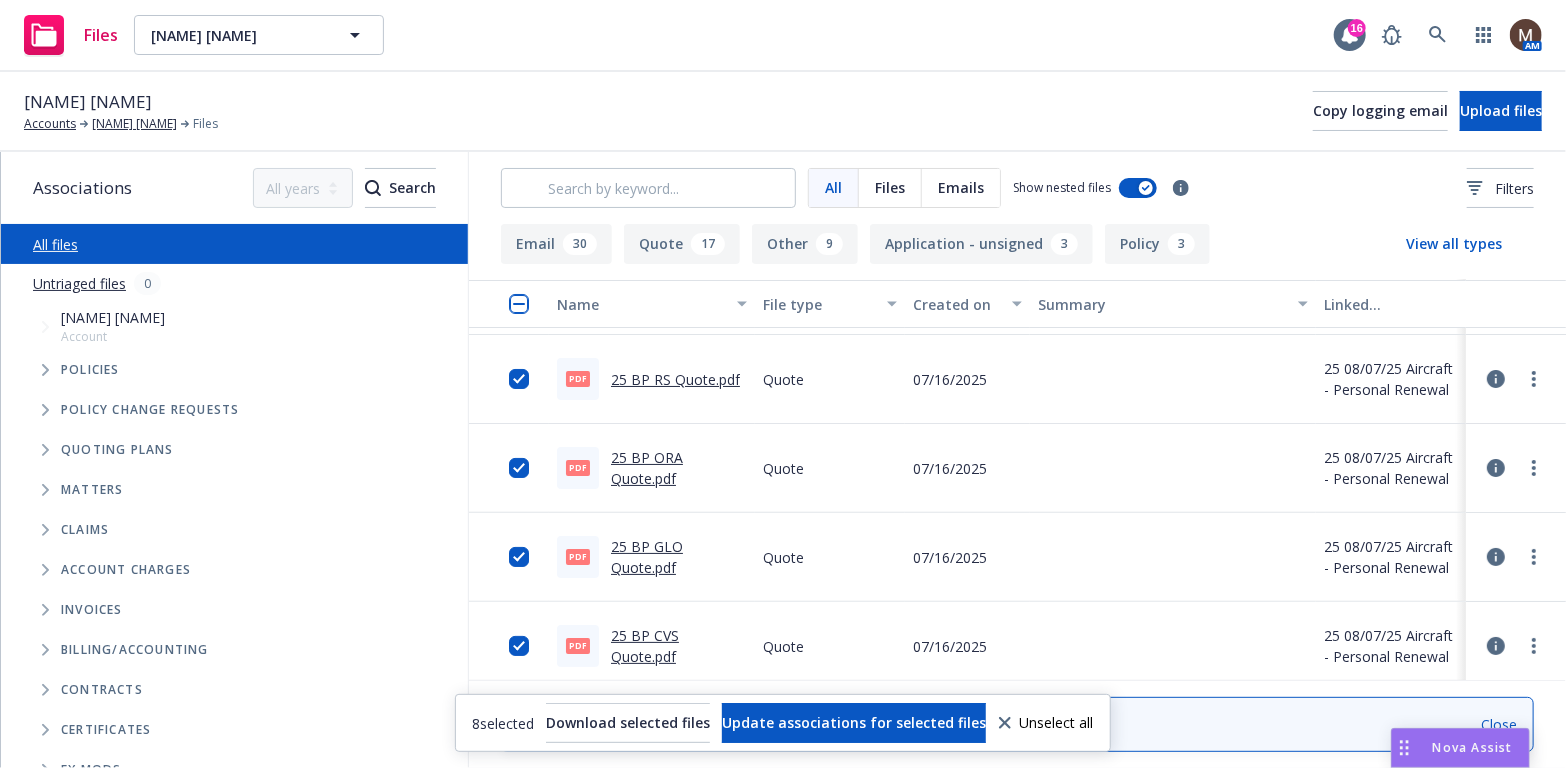 scroll, scrollTop: 200, scrollLeft: 0, axis: vertical 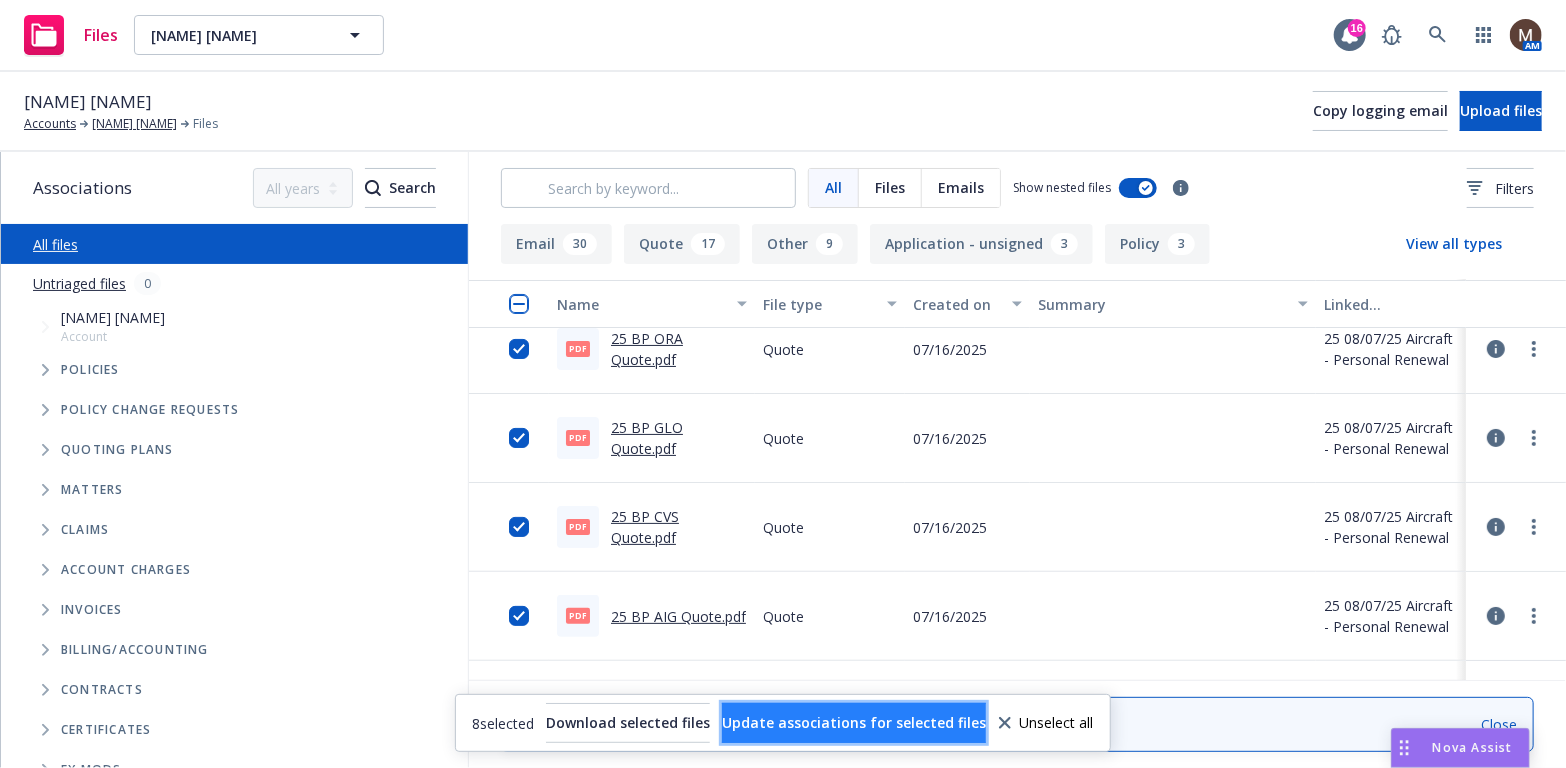 click on "Update associations for selected files" at bounding box center [854, 722] 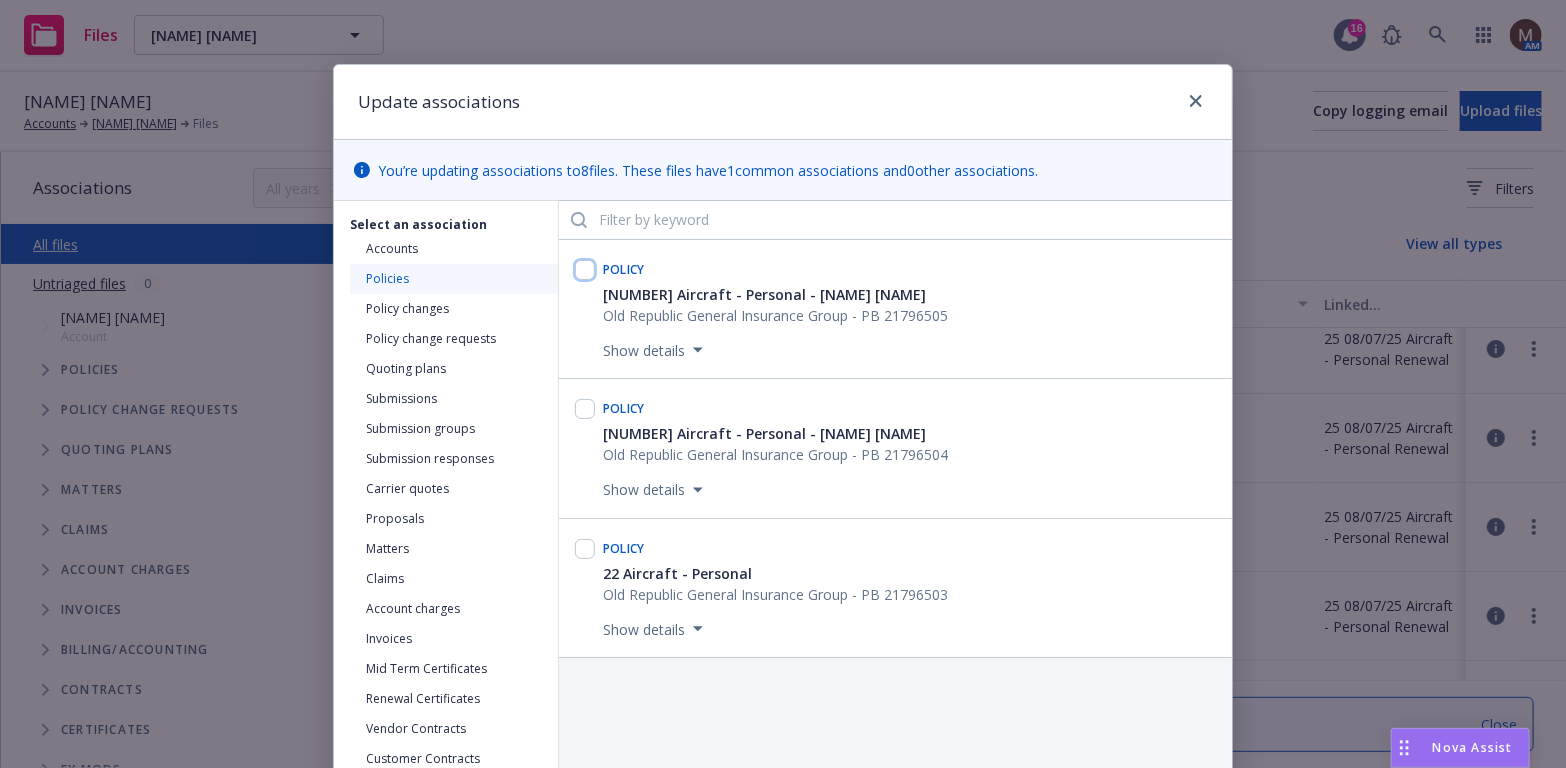 click at bounding box center [585, 270] 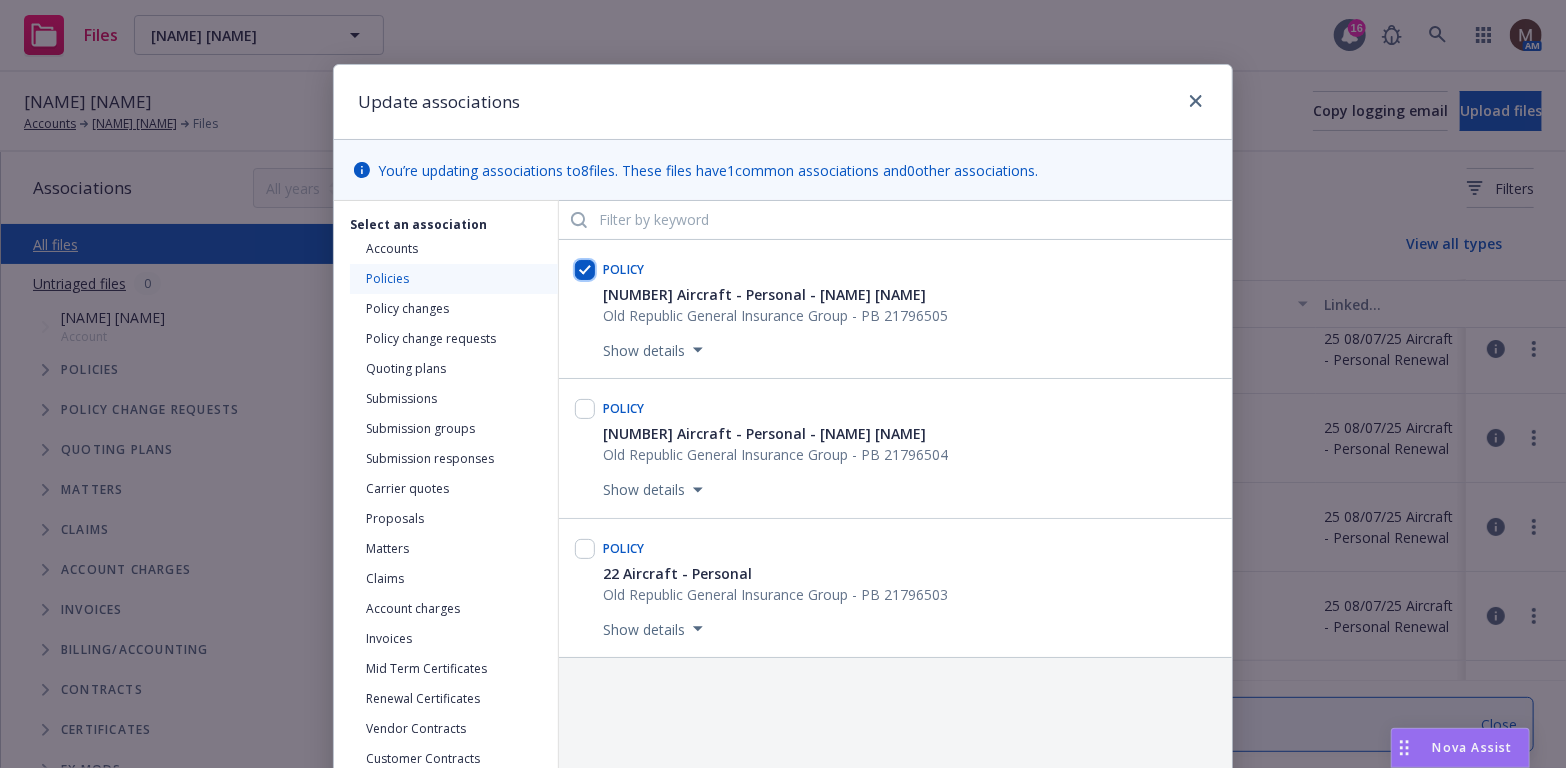 checkbox on "true" 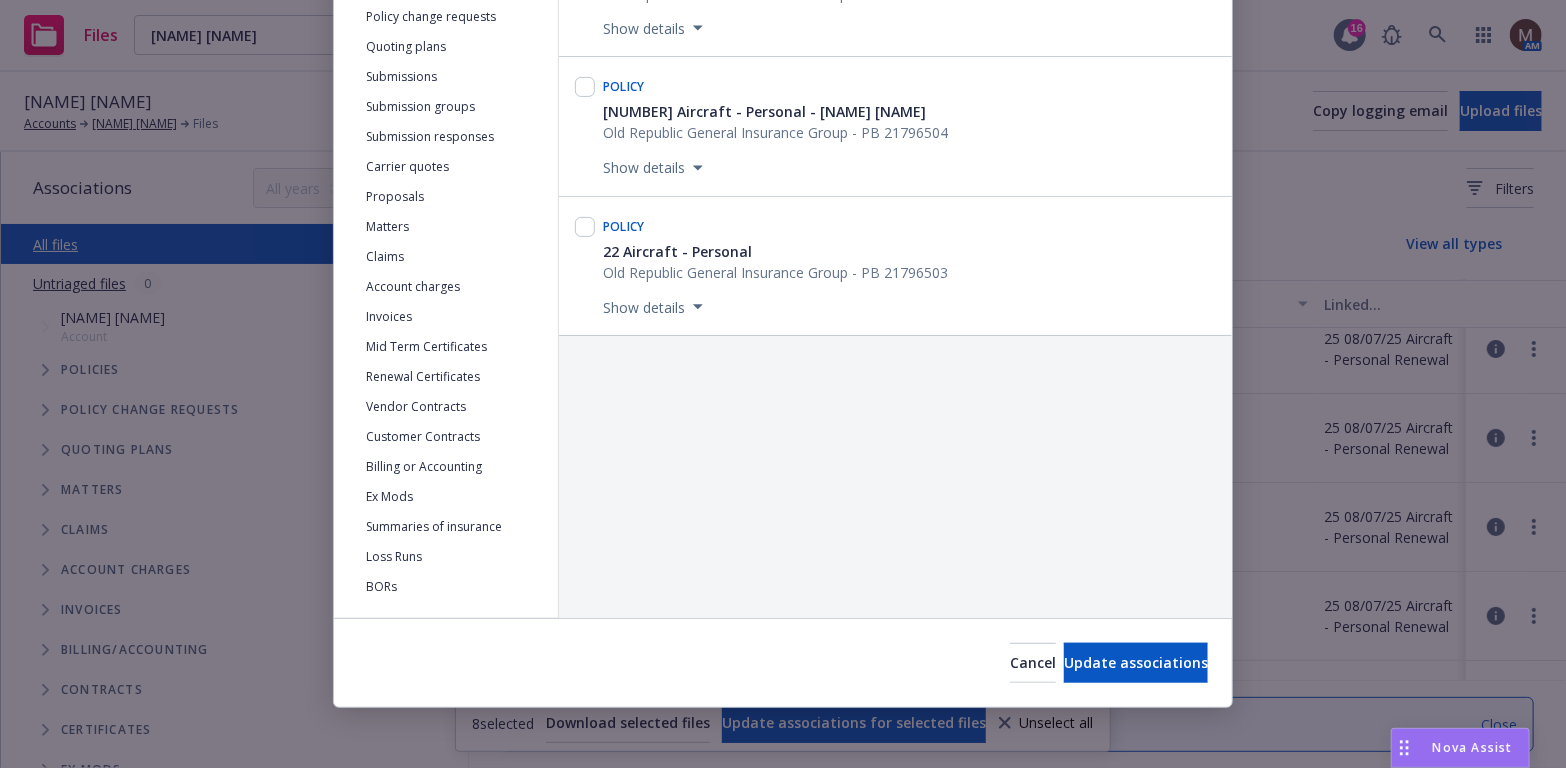 scroll, scrollTop: 324, scrollLeft: 0, axis: vertical 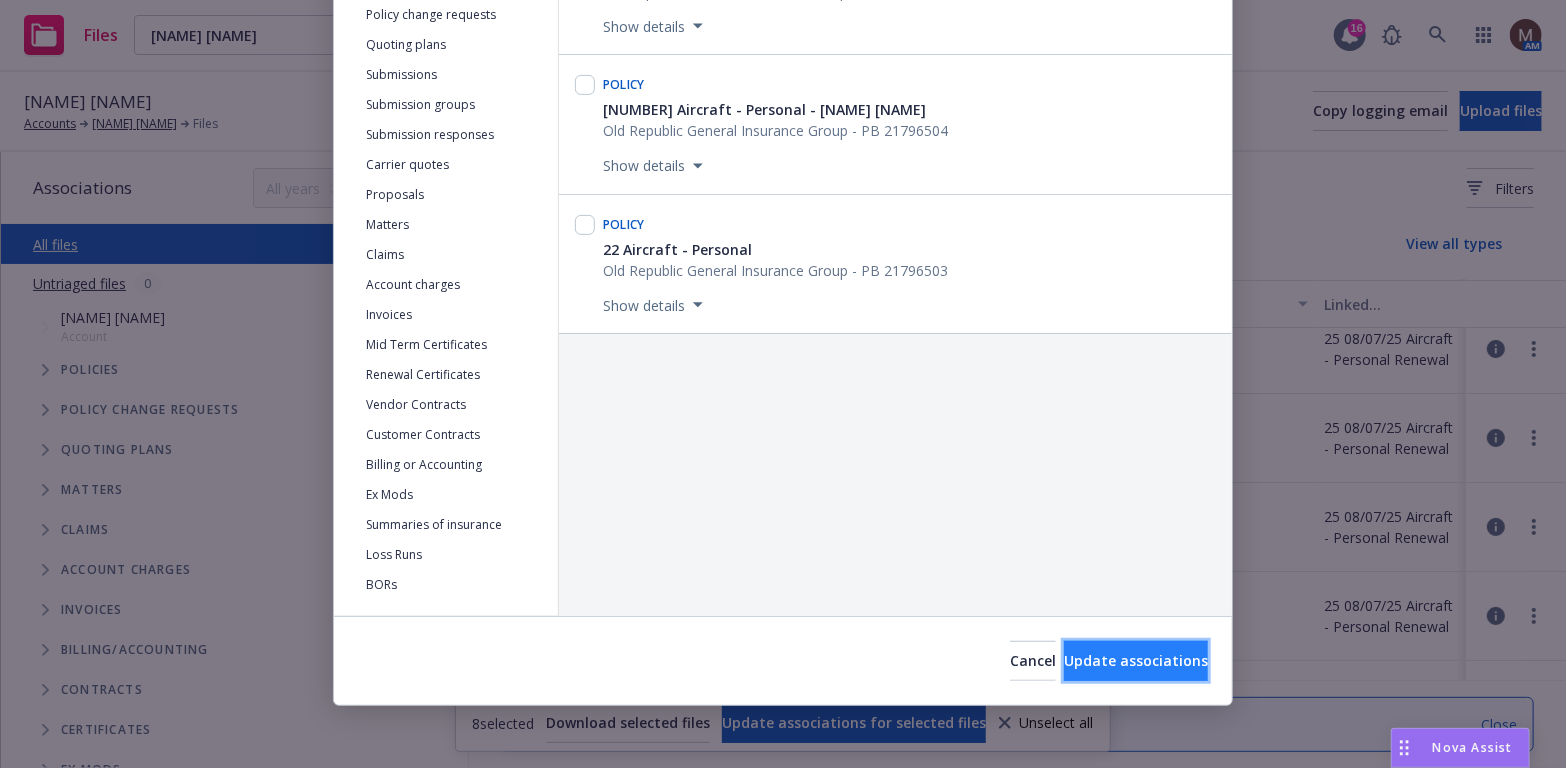 click on "Update associations" at bounding box center (1136, 660) 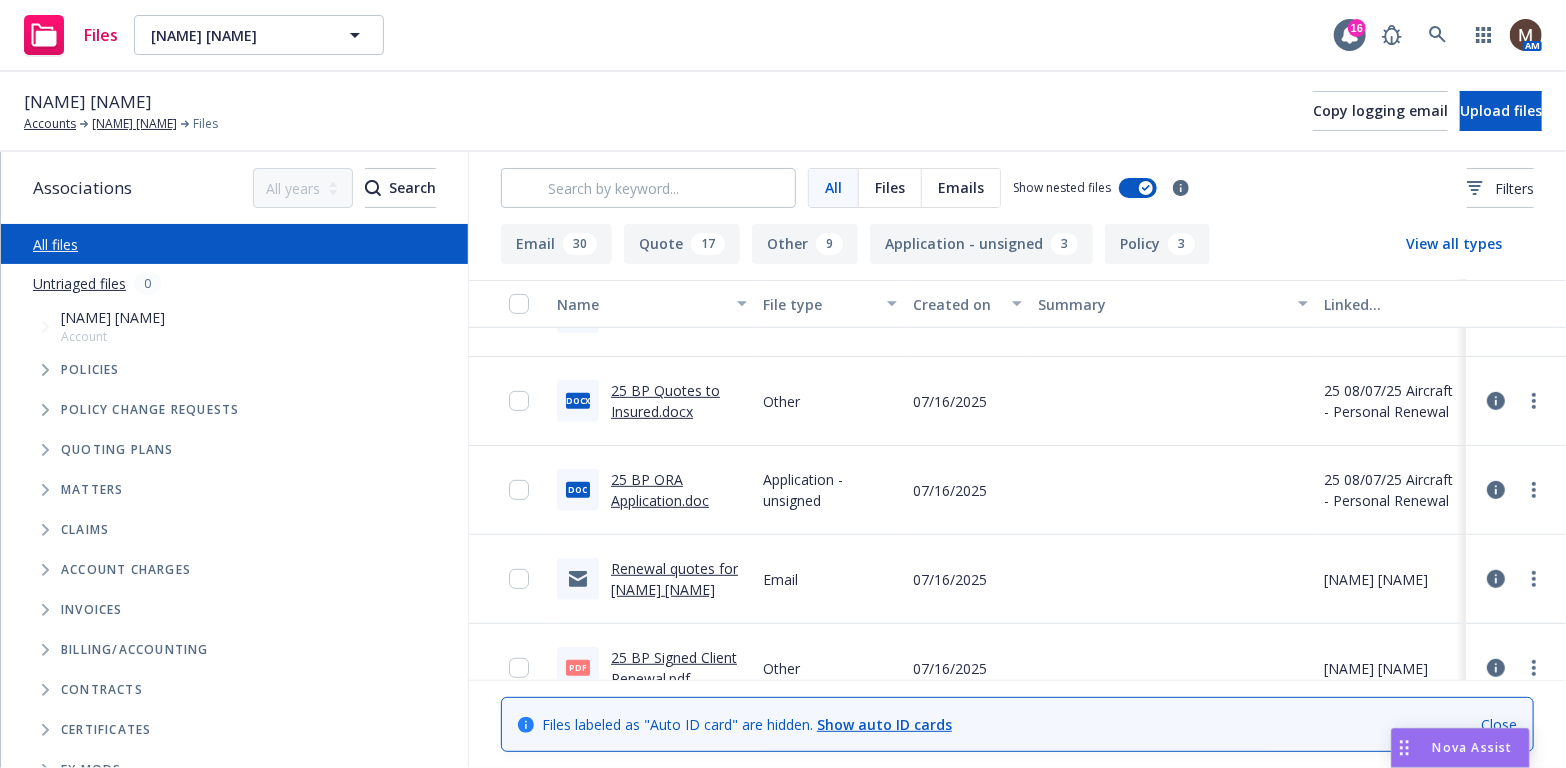 scroll, scrollTop: 600, scrollLeft: 0, axis: vertical 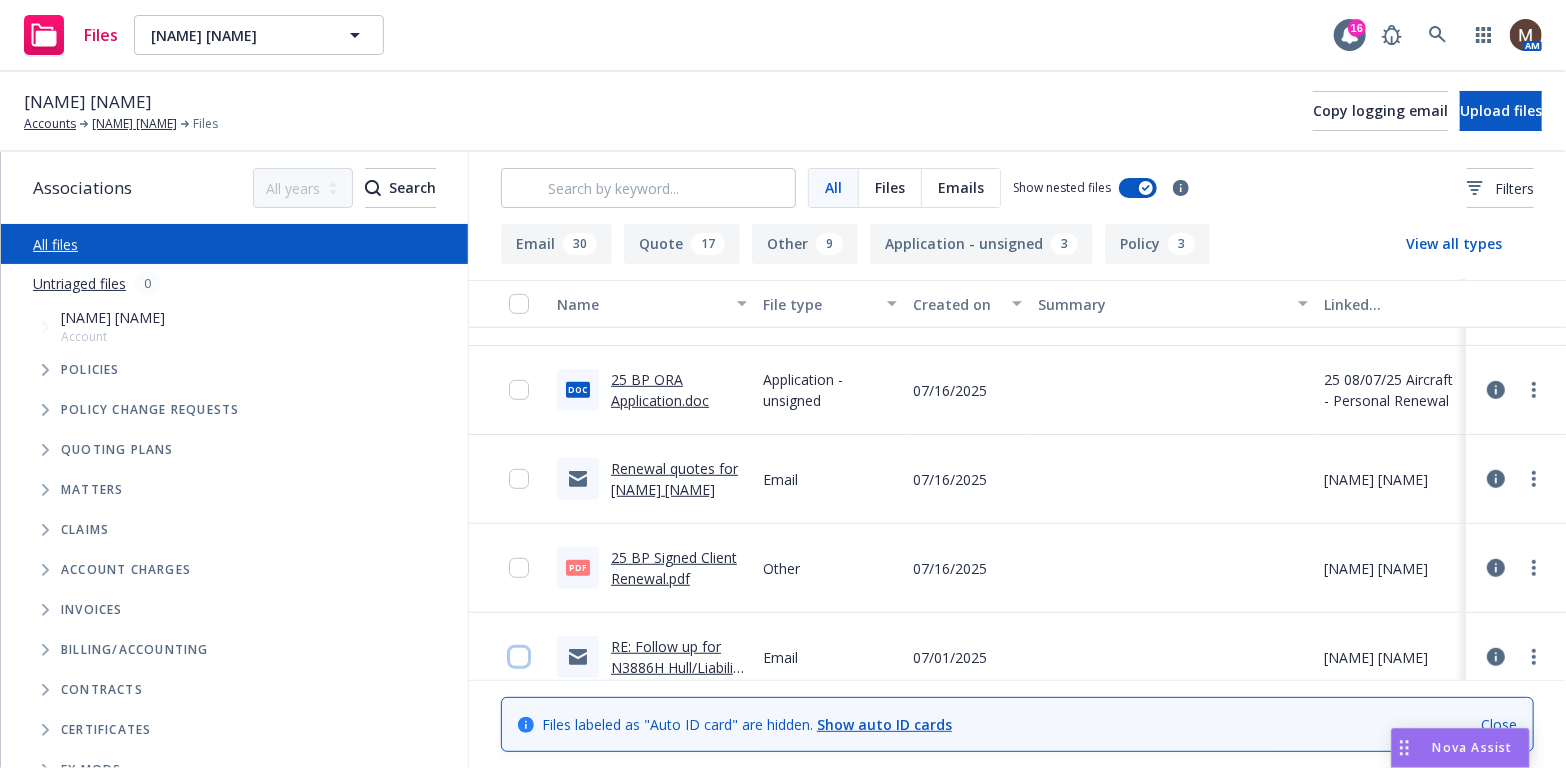 drag, startPoint x: 497, startPoint y: 655, endPoint x: 508, endPoint y: 603, distance: 53.15073 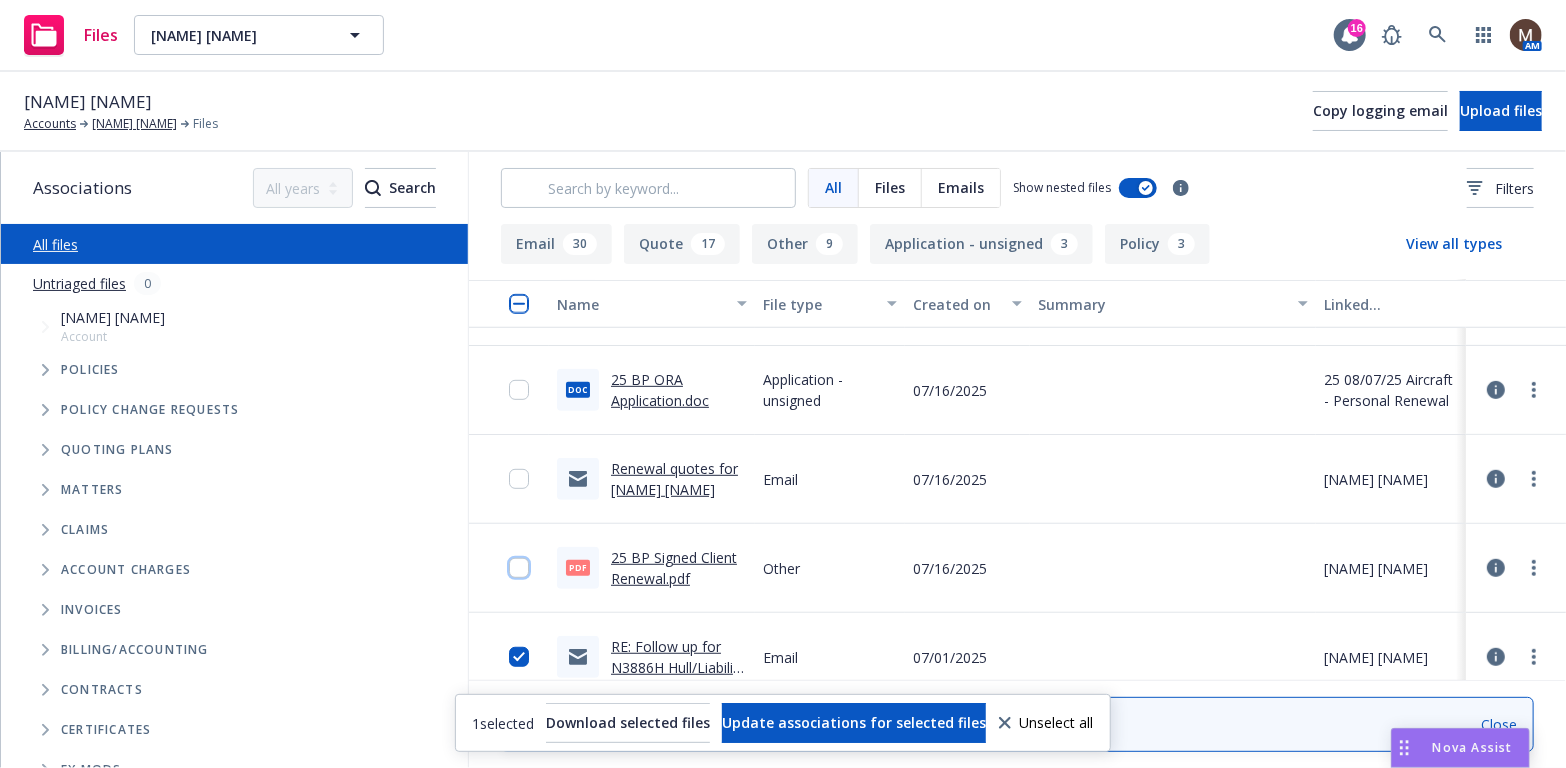drag, startPoint x: 505, startPoint y: 571, endPoint x: 503, endPoint y: 534, distance: 37.054016 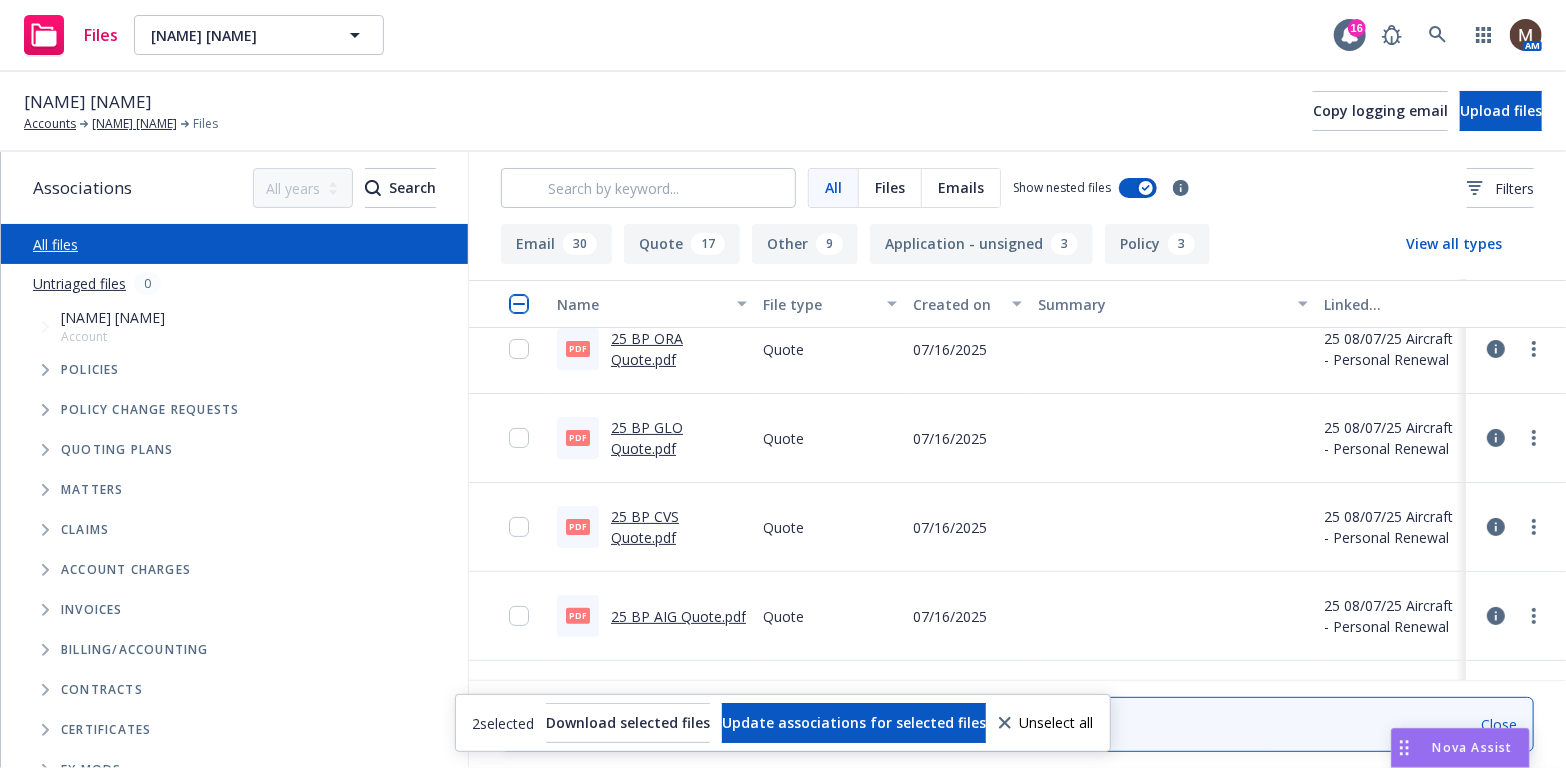 scroll, scrollTop: 0, scrollLeft: 0, axis: both 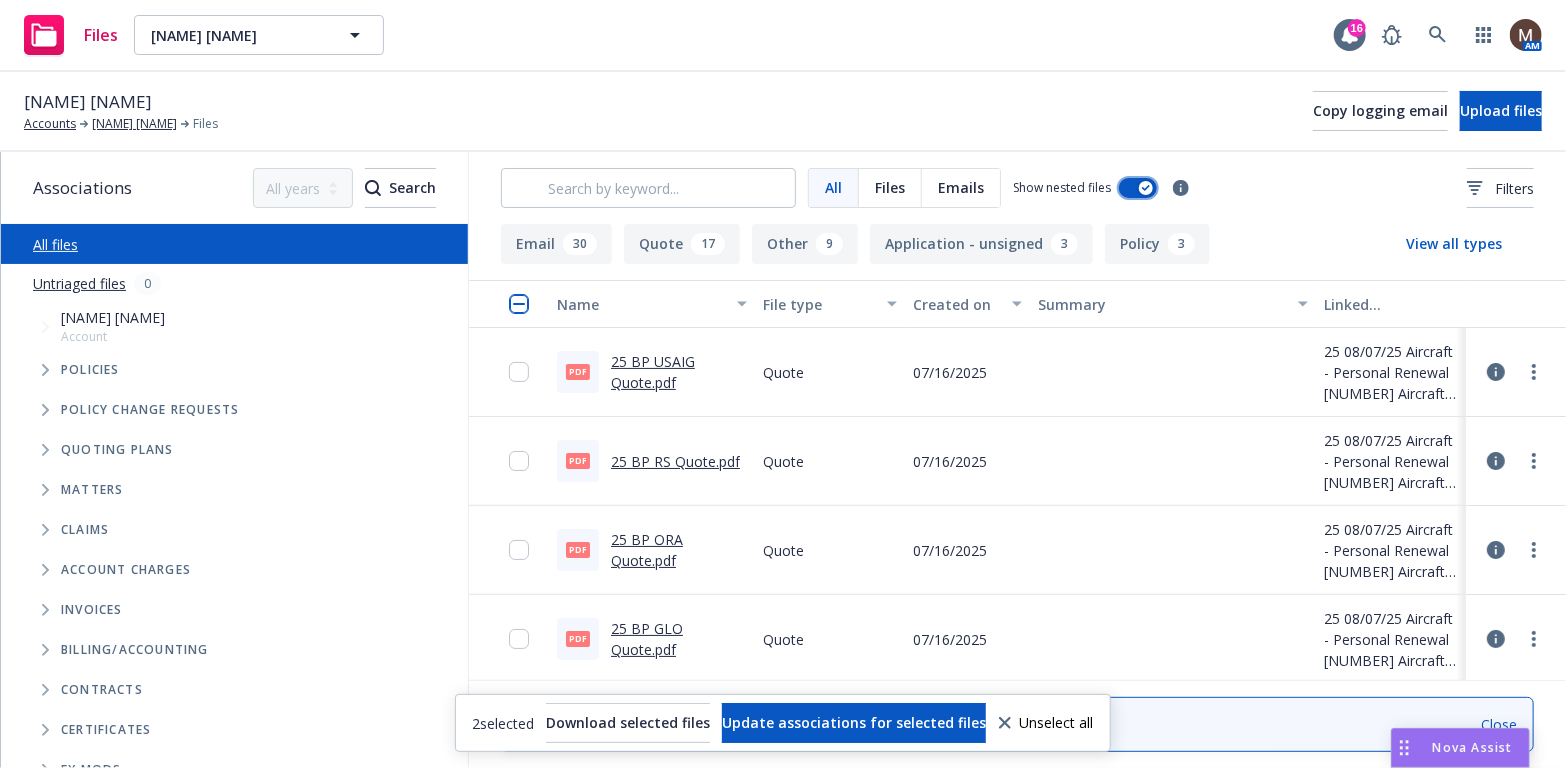 click at bounding box center (1138, 188) 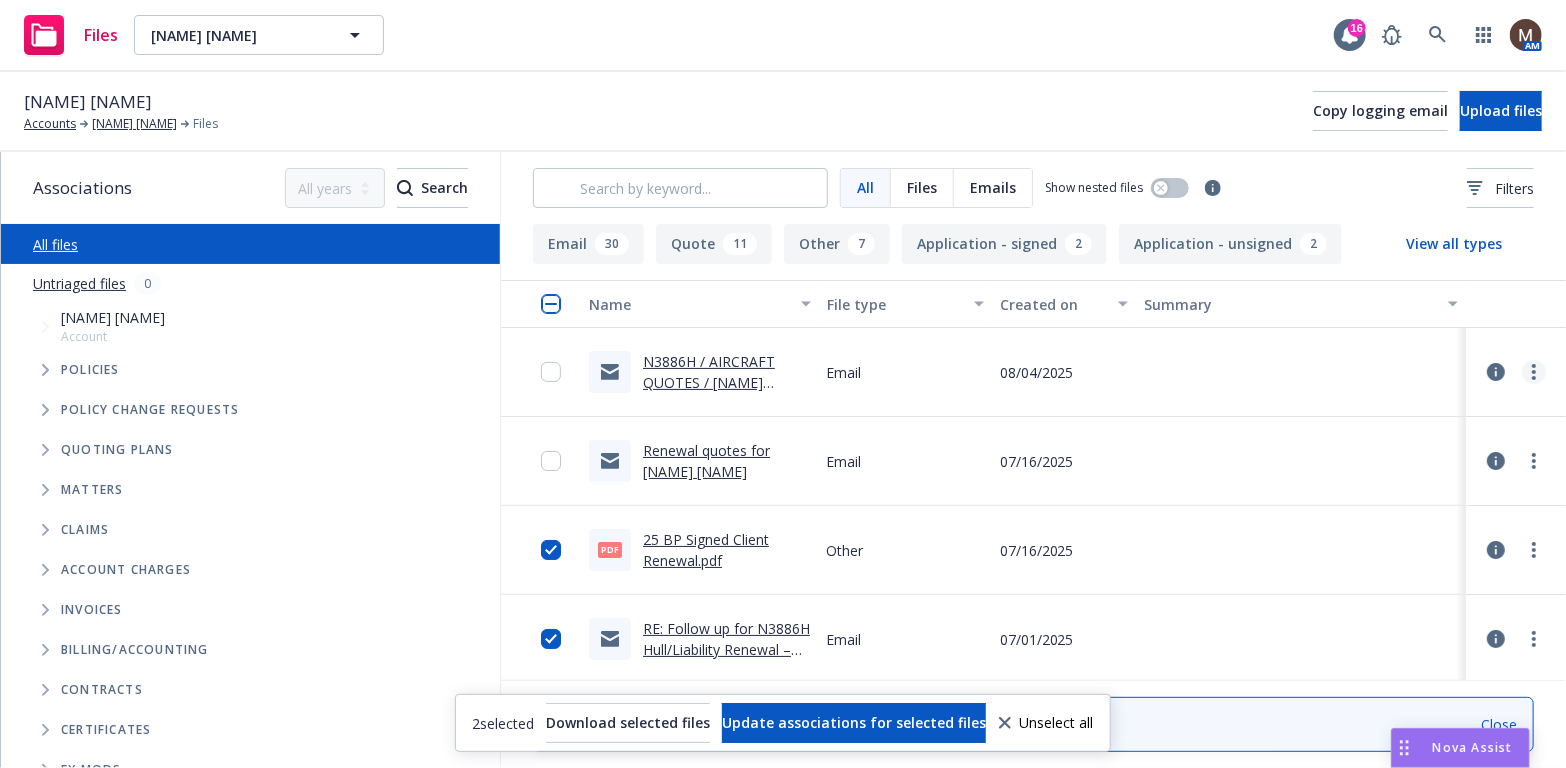 click 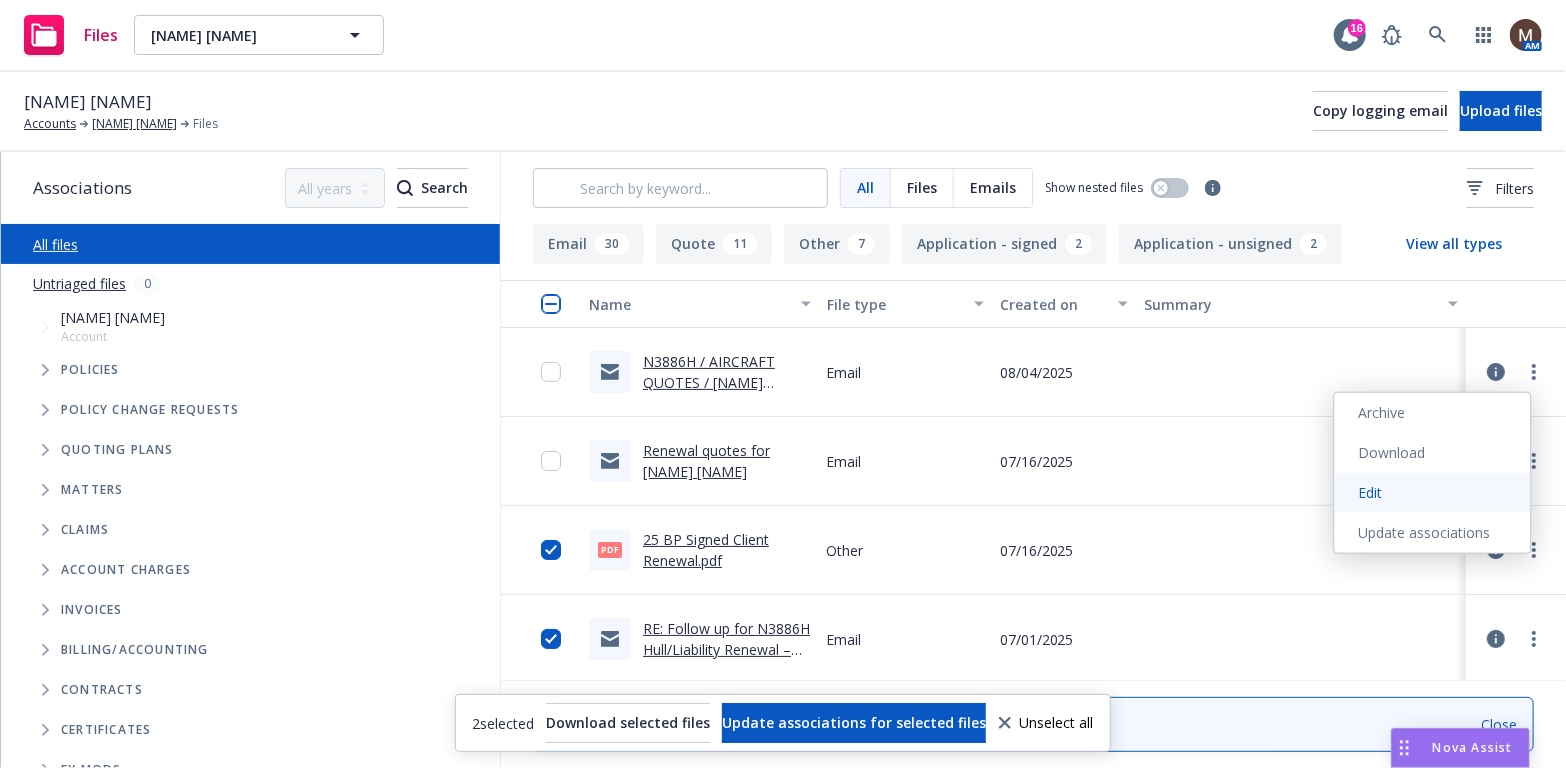 click on "Edit" at bounding box center [1433, 493] 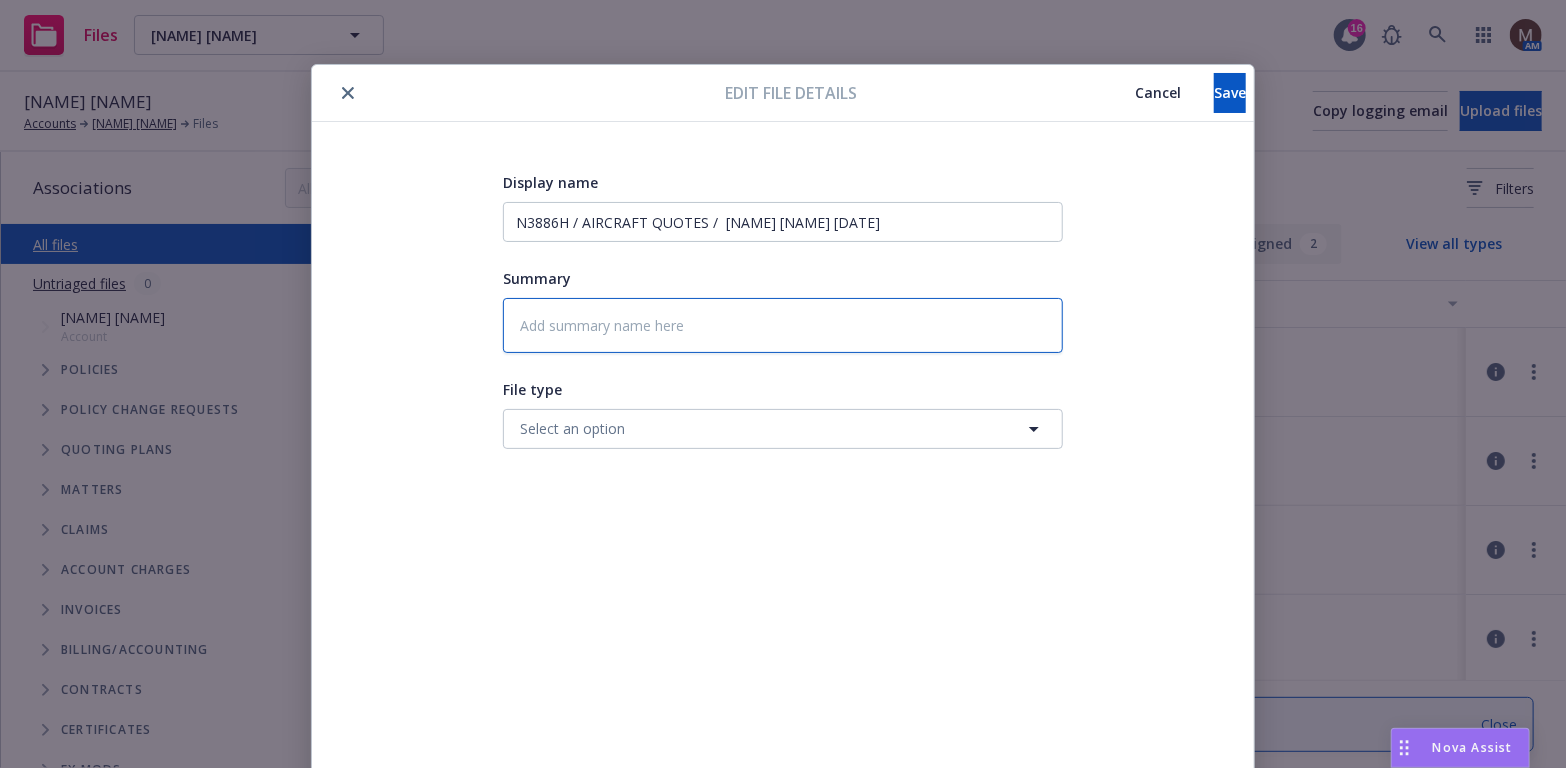 click at bounding box center [783, 325] 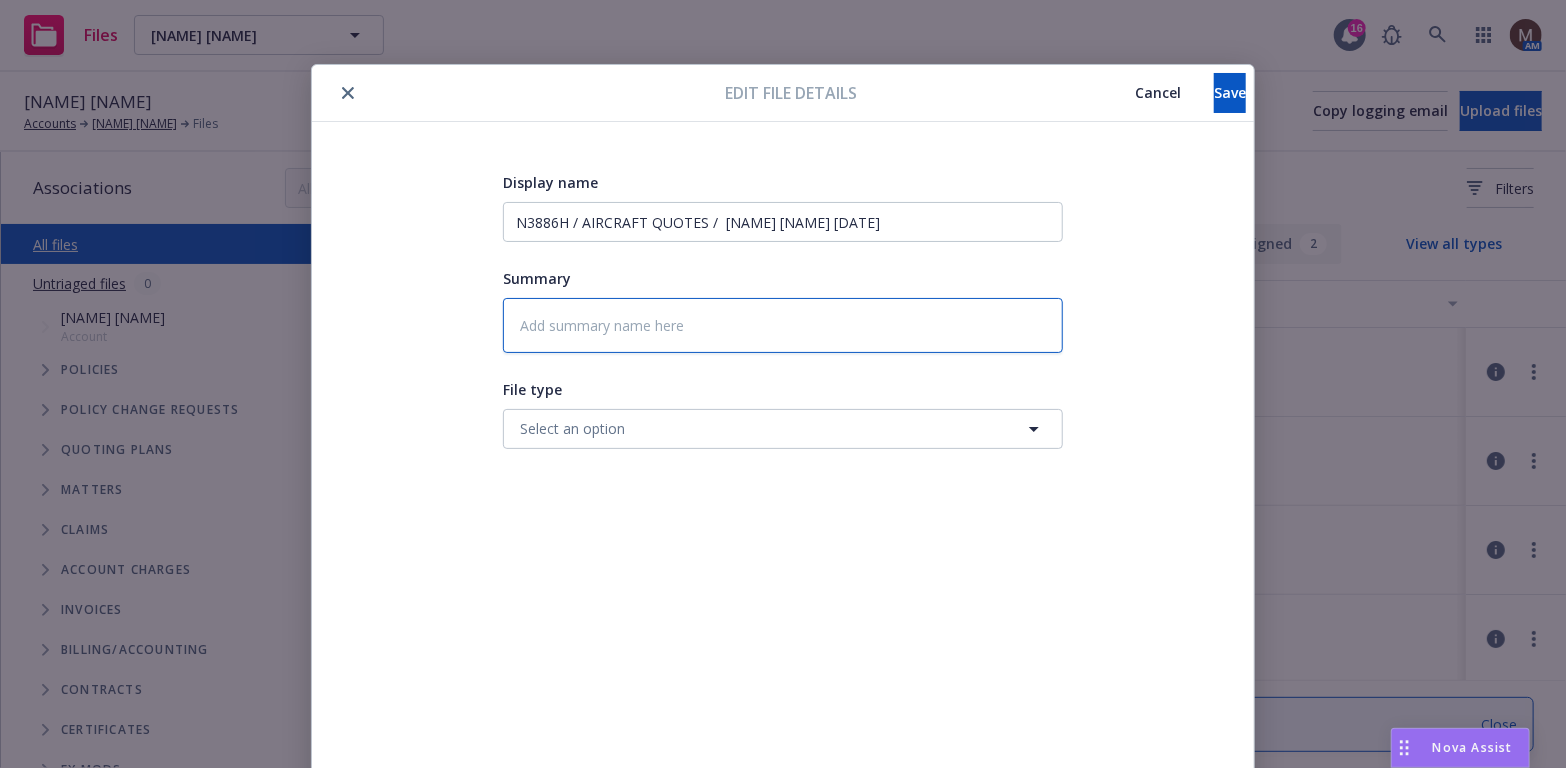 type on "2" 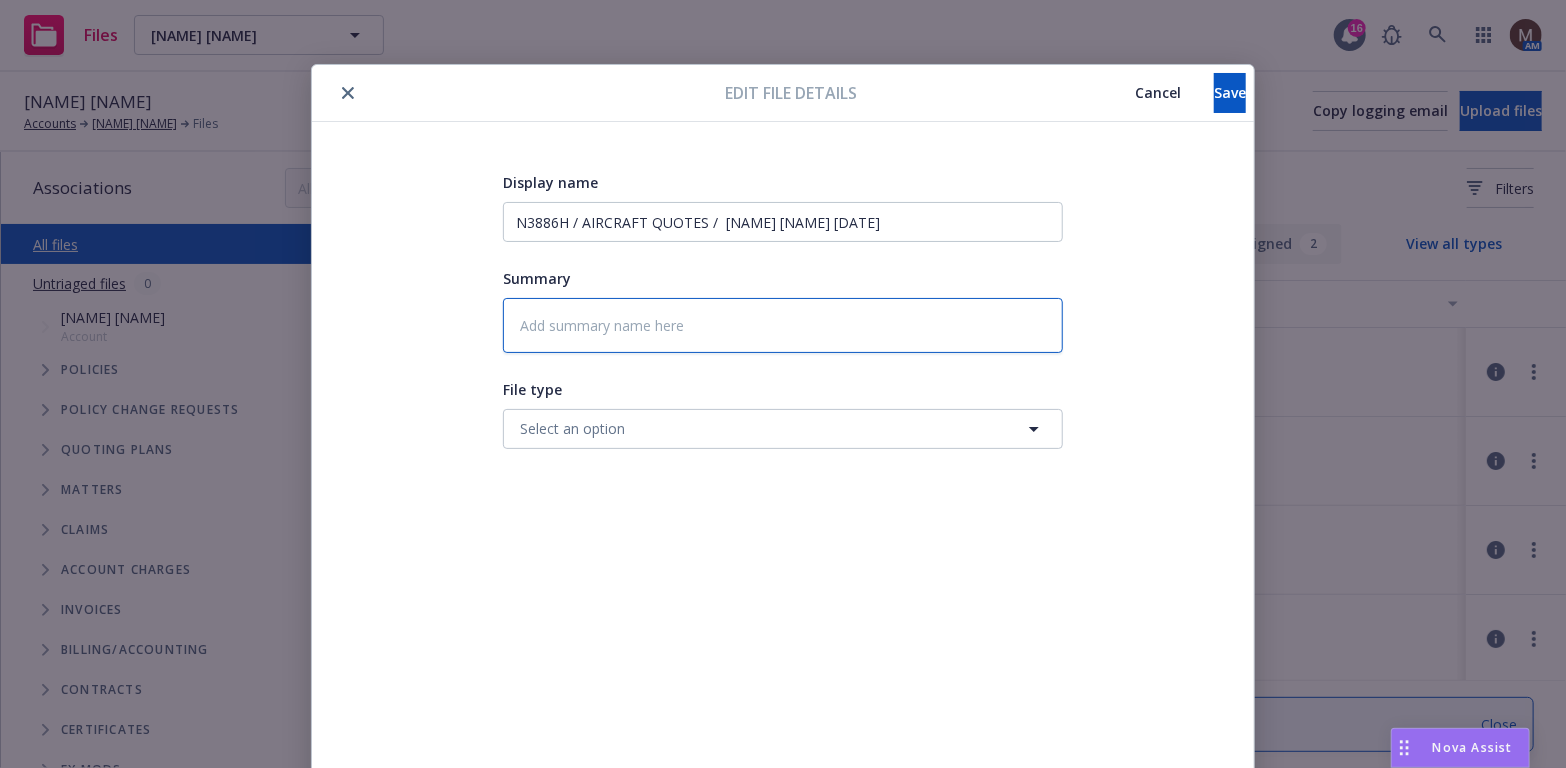 type on "x" 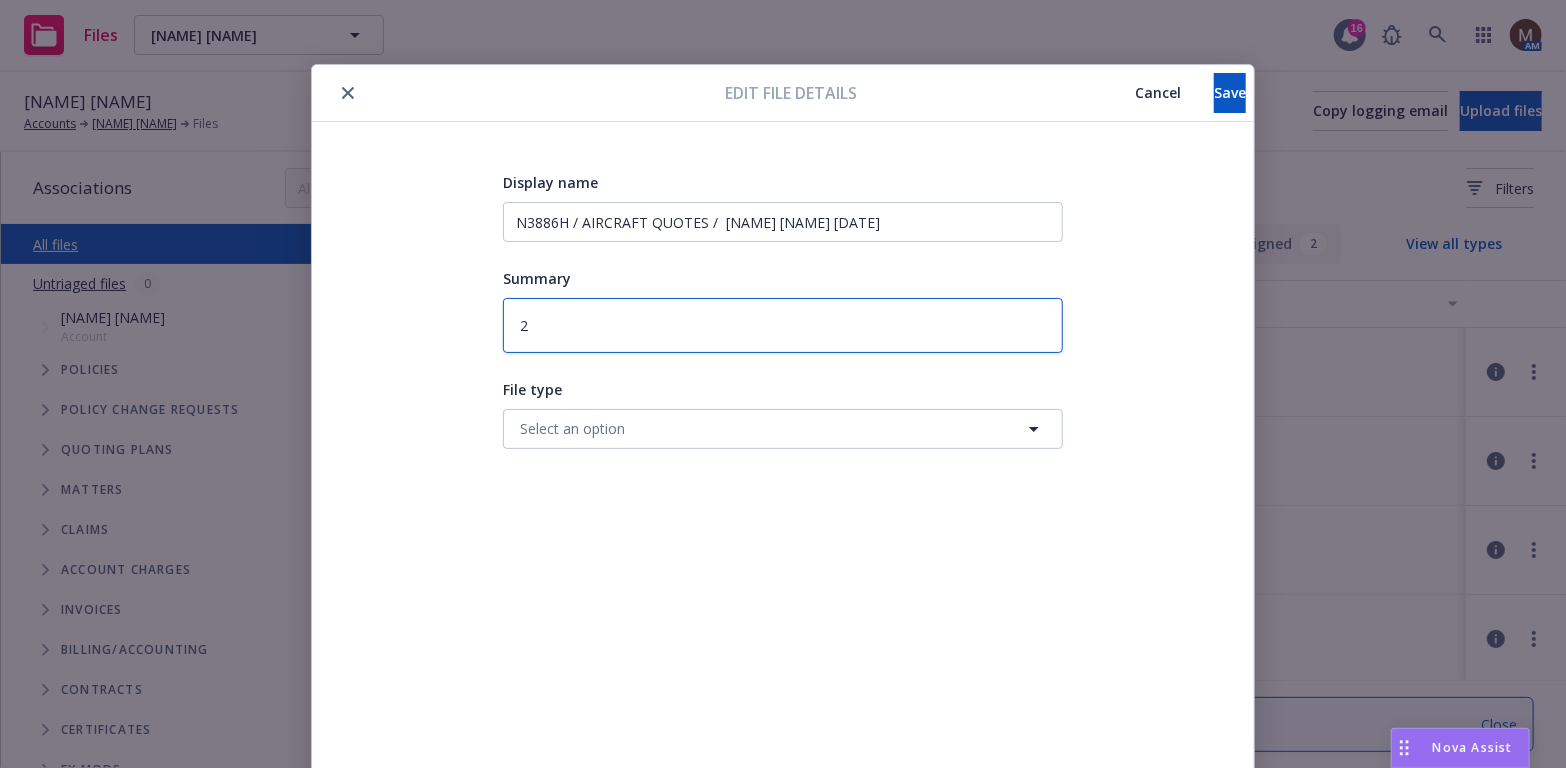 type on "25" 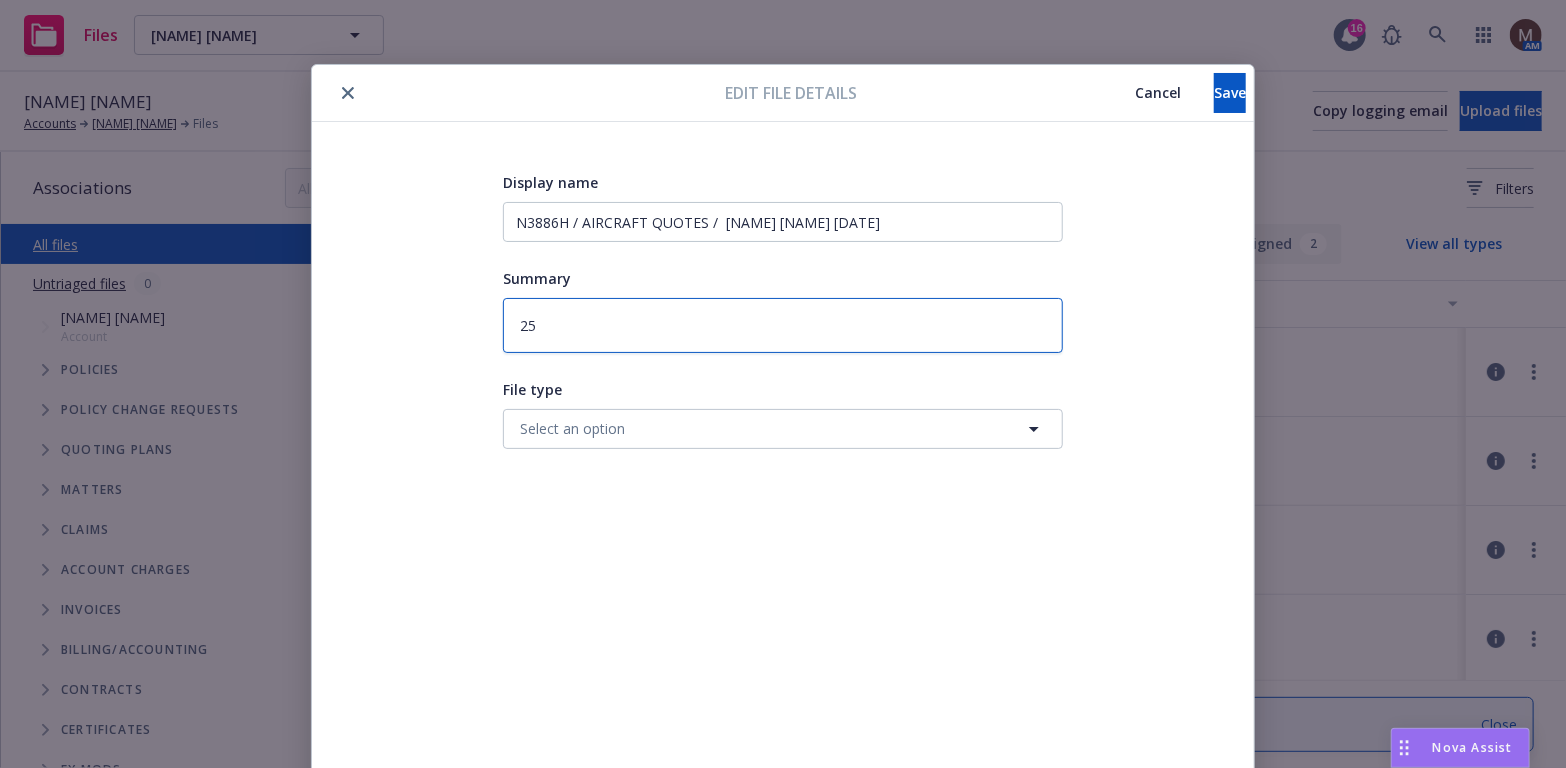 type on "25" 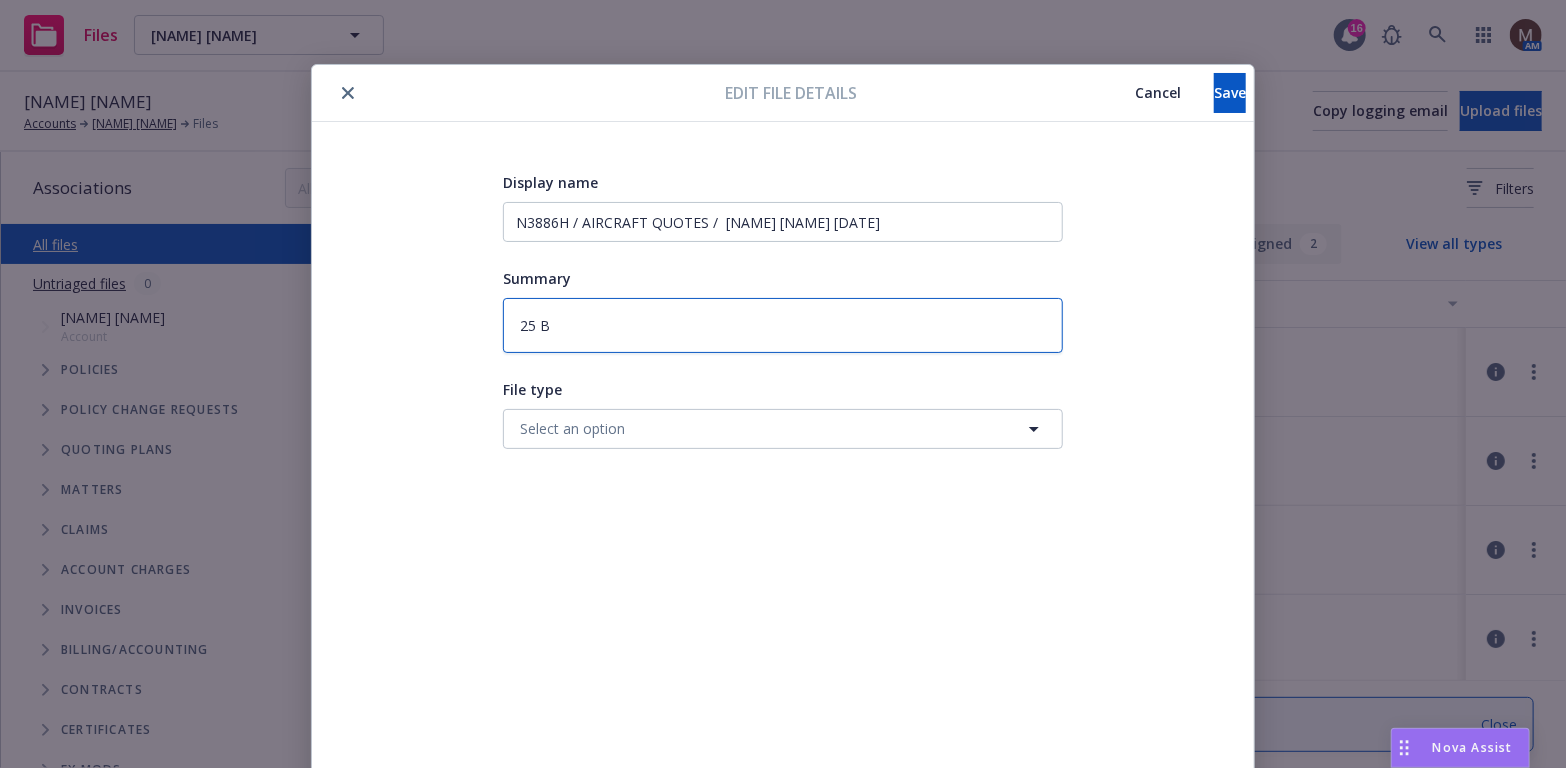 type on "25 BP" 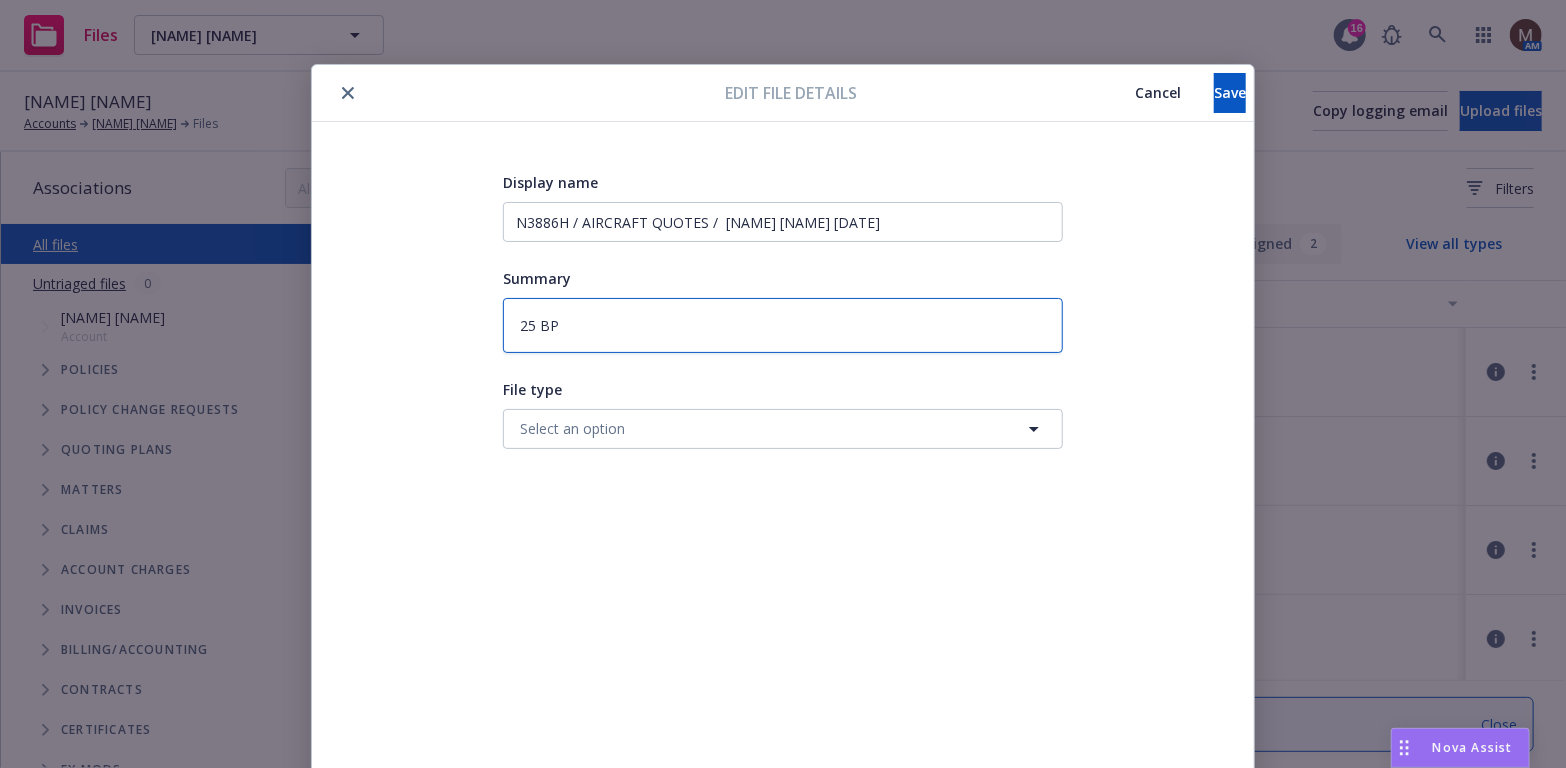 type on "x" 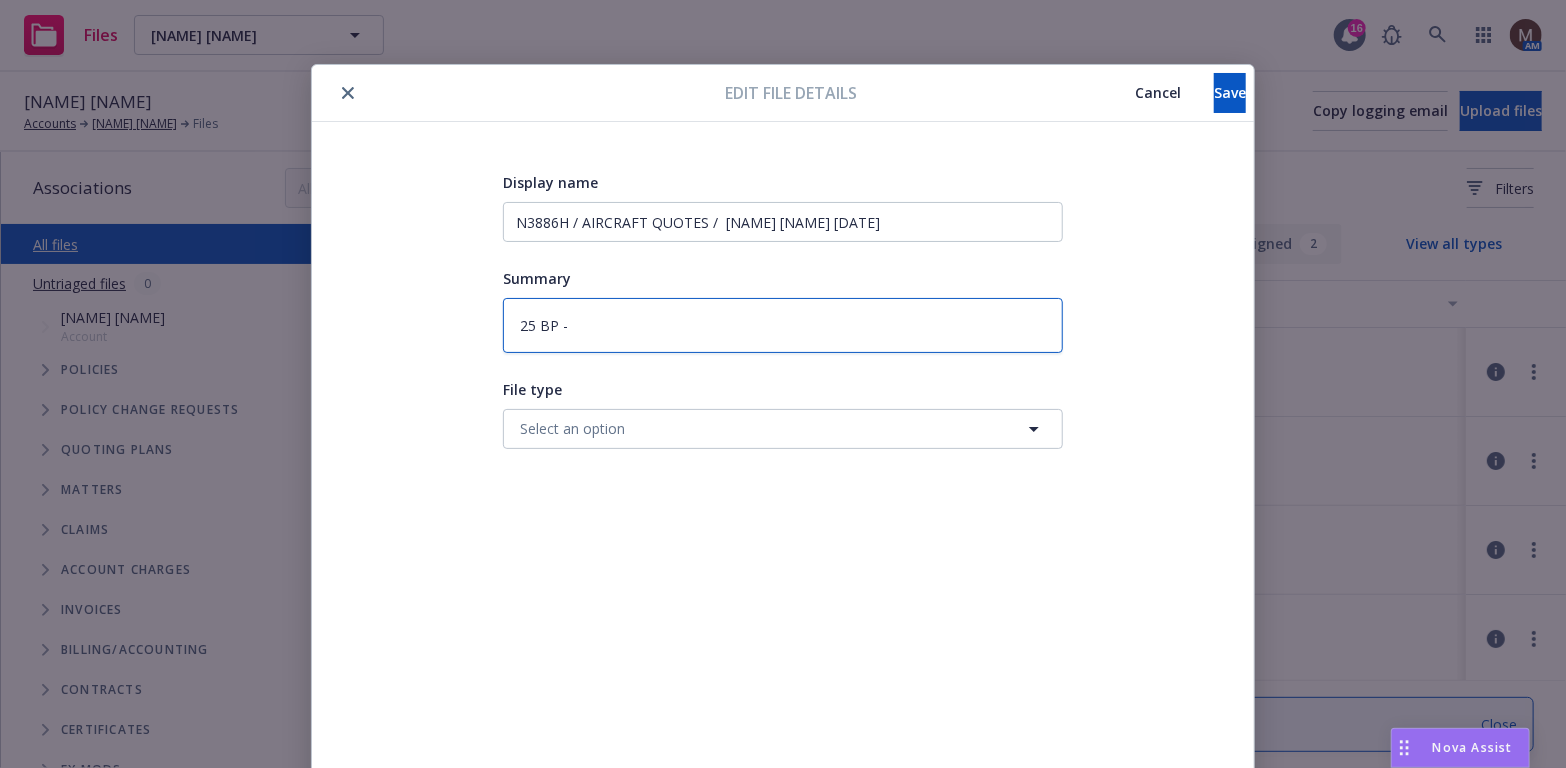 type on "25 BP -" 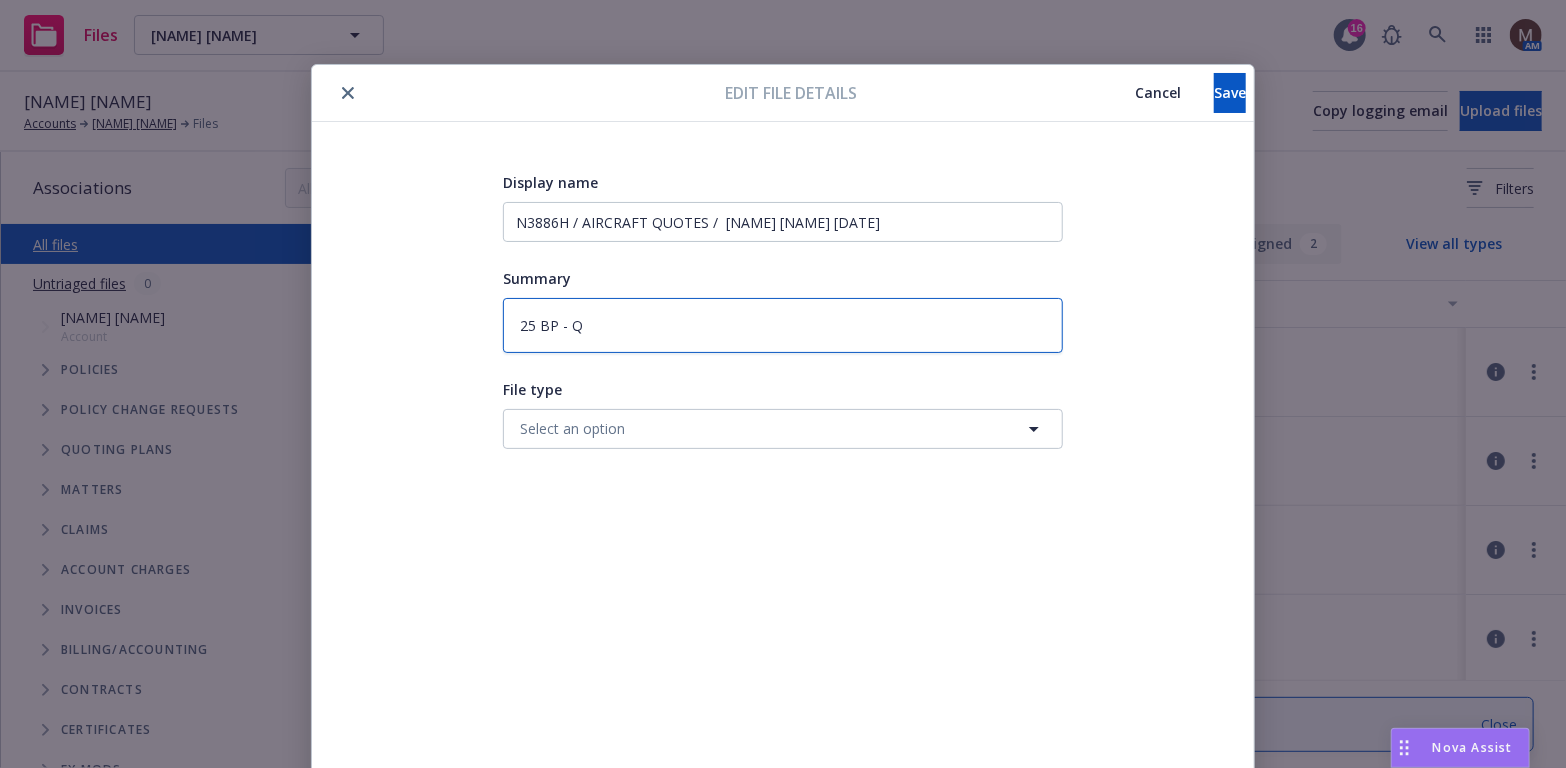 type on "25 BP - Qu" 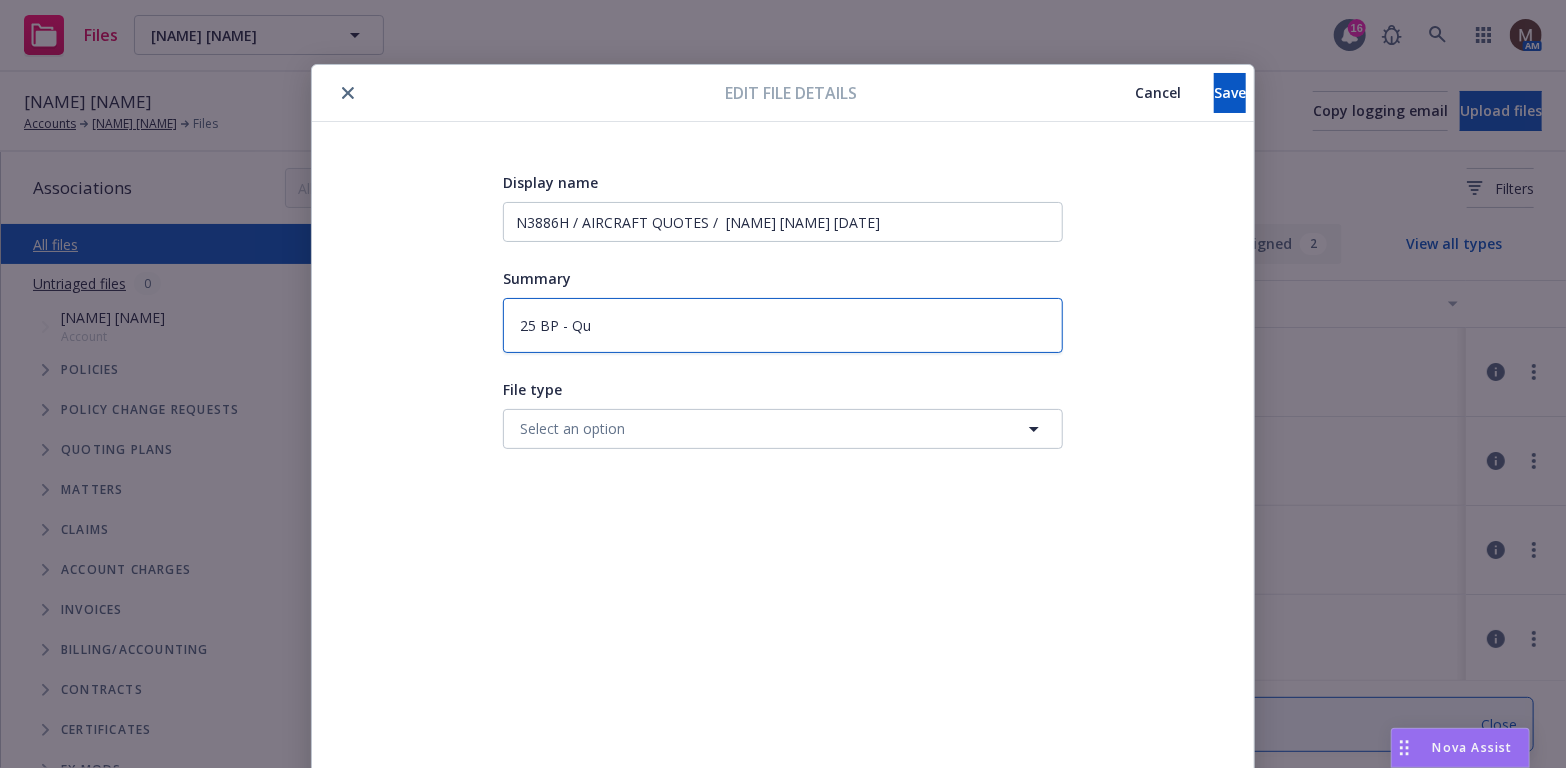 type on "25 BP - Quo" 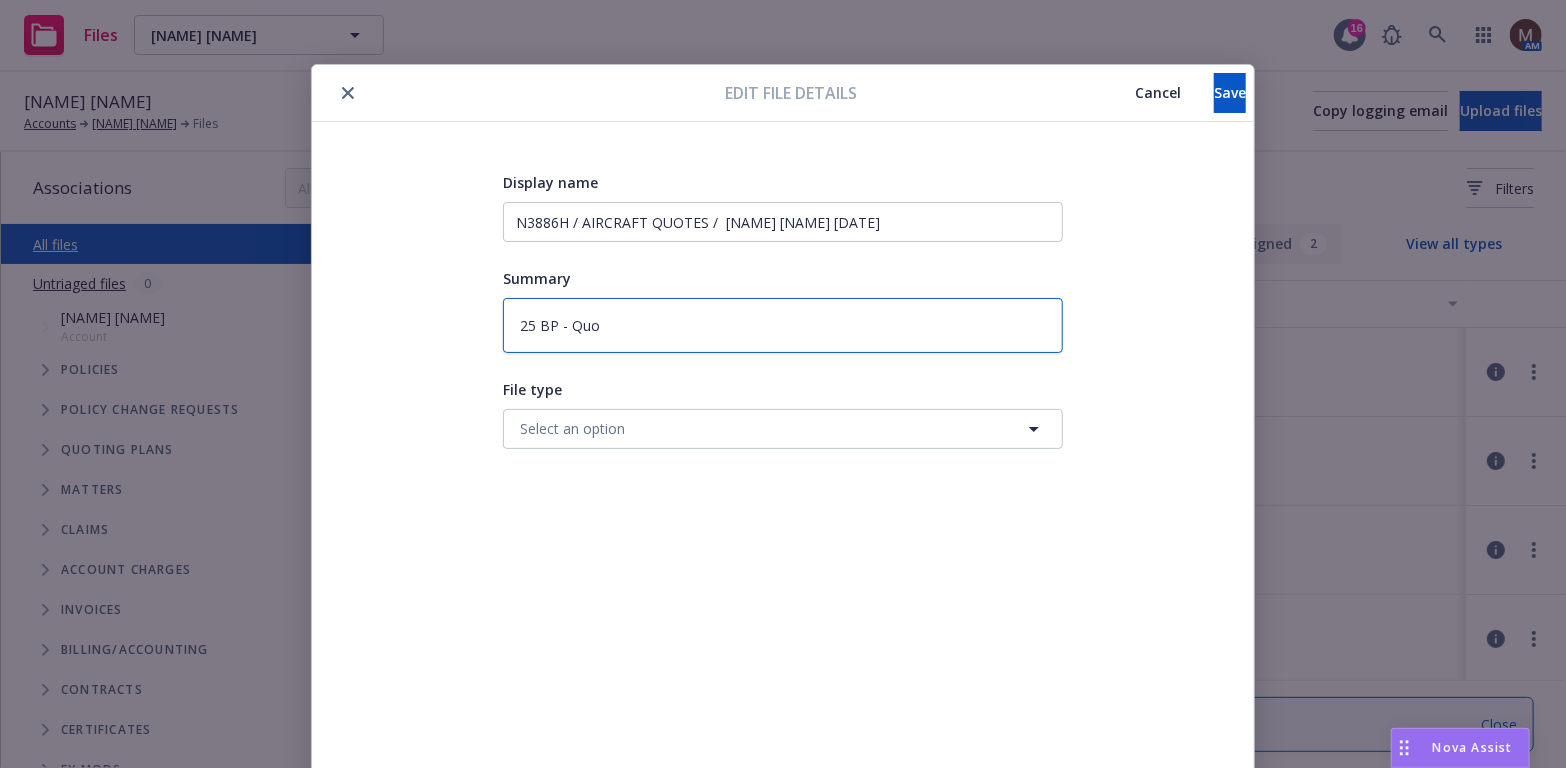 type on "25 BP - Quot" 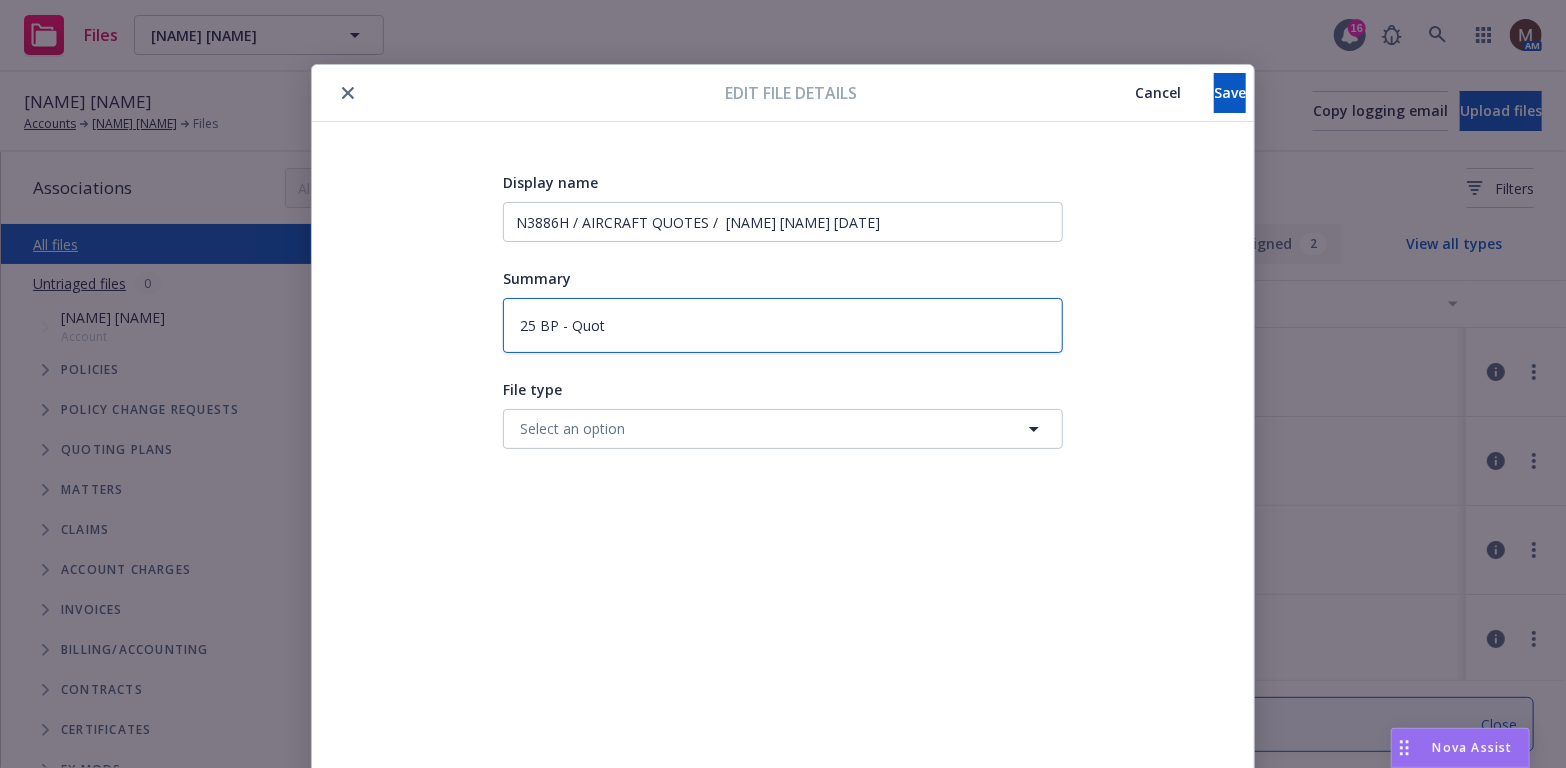 type on "25 BP - Quote" 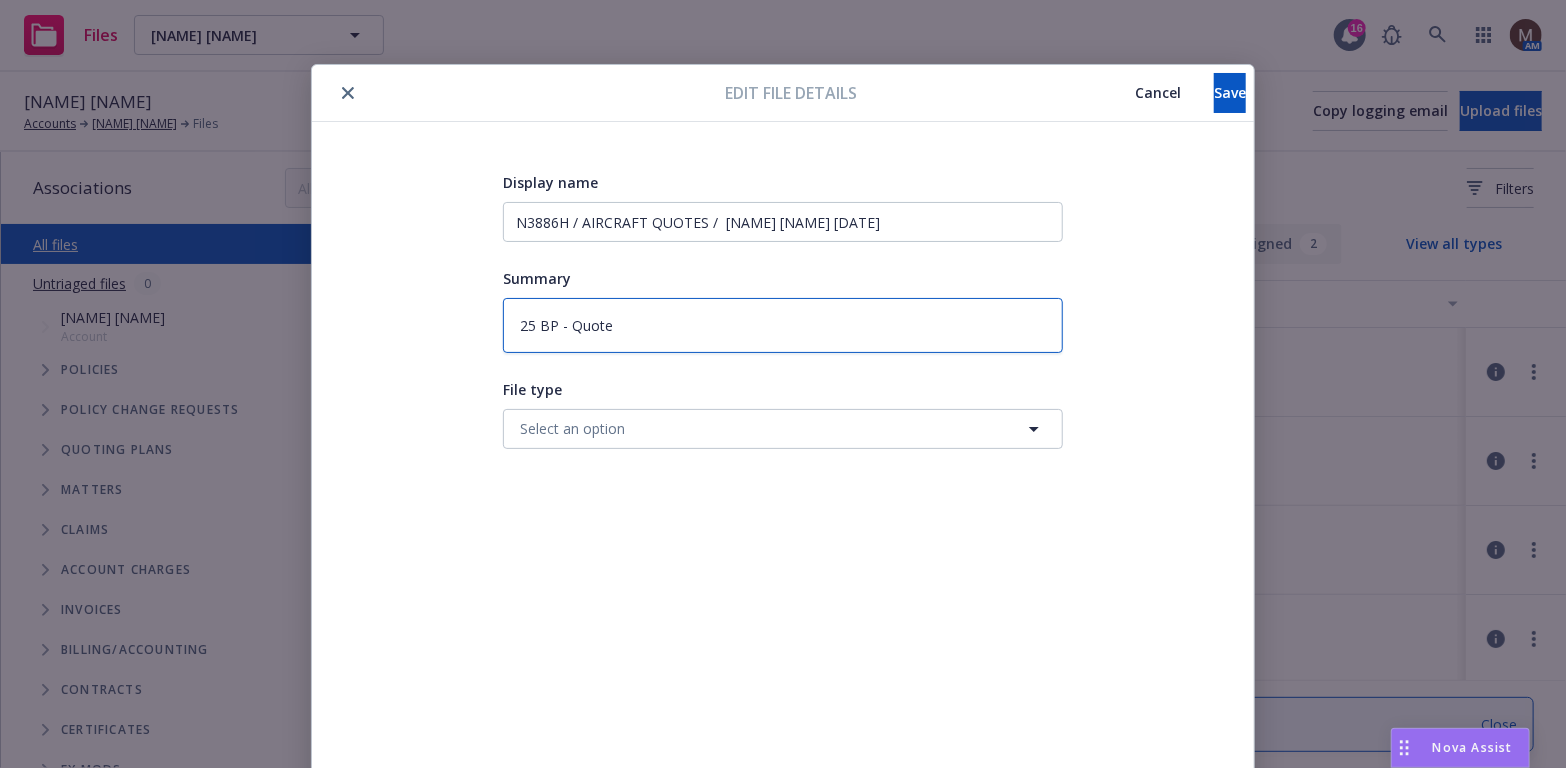 type on "25 BP - Quotes" 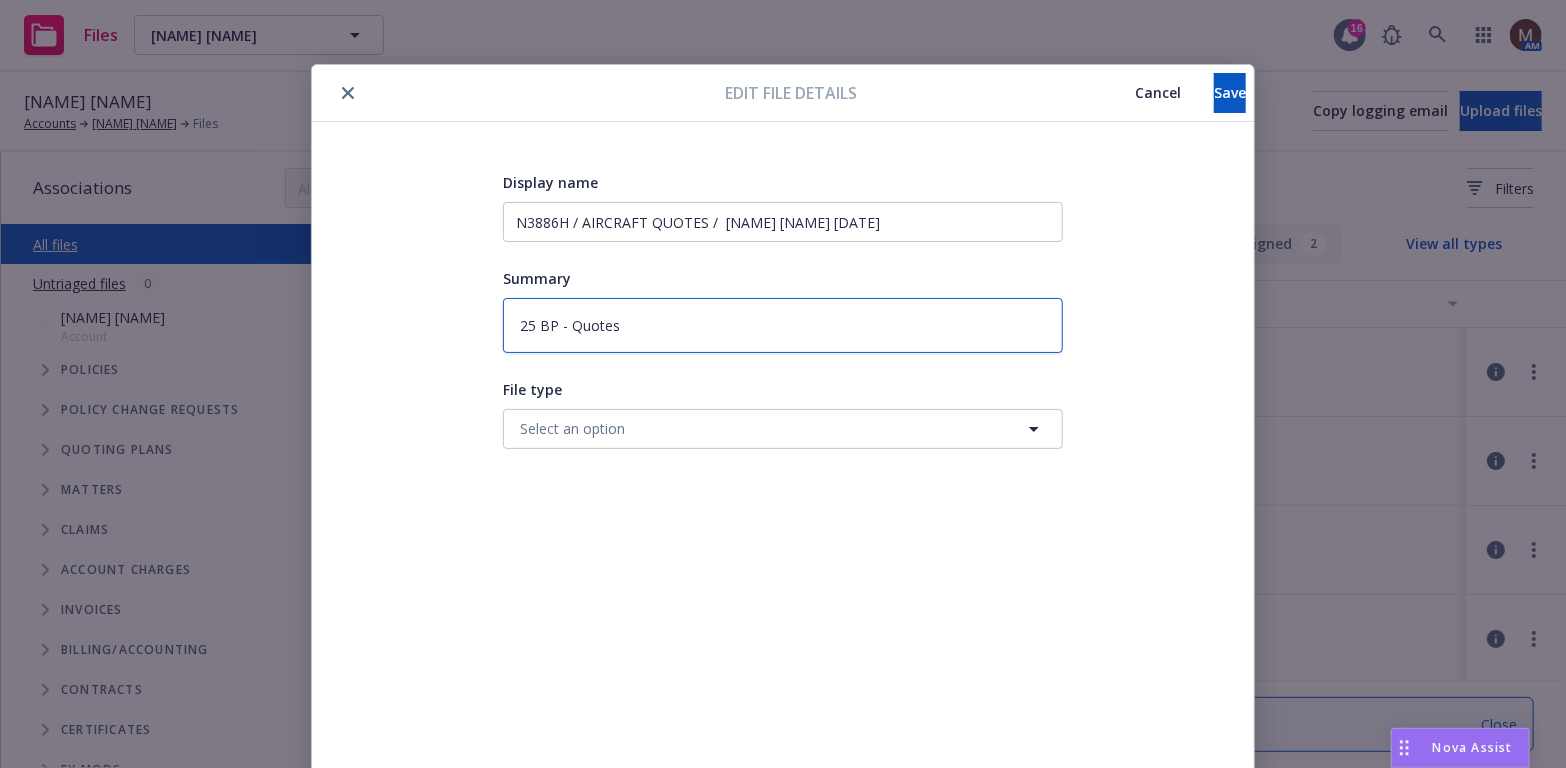 type on "25 BP - Quotes" 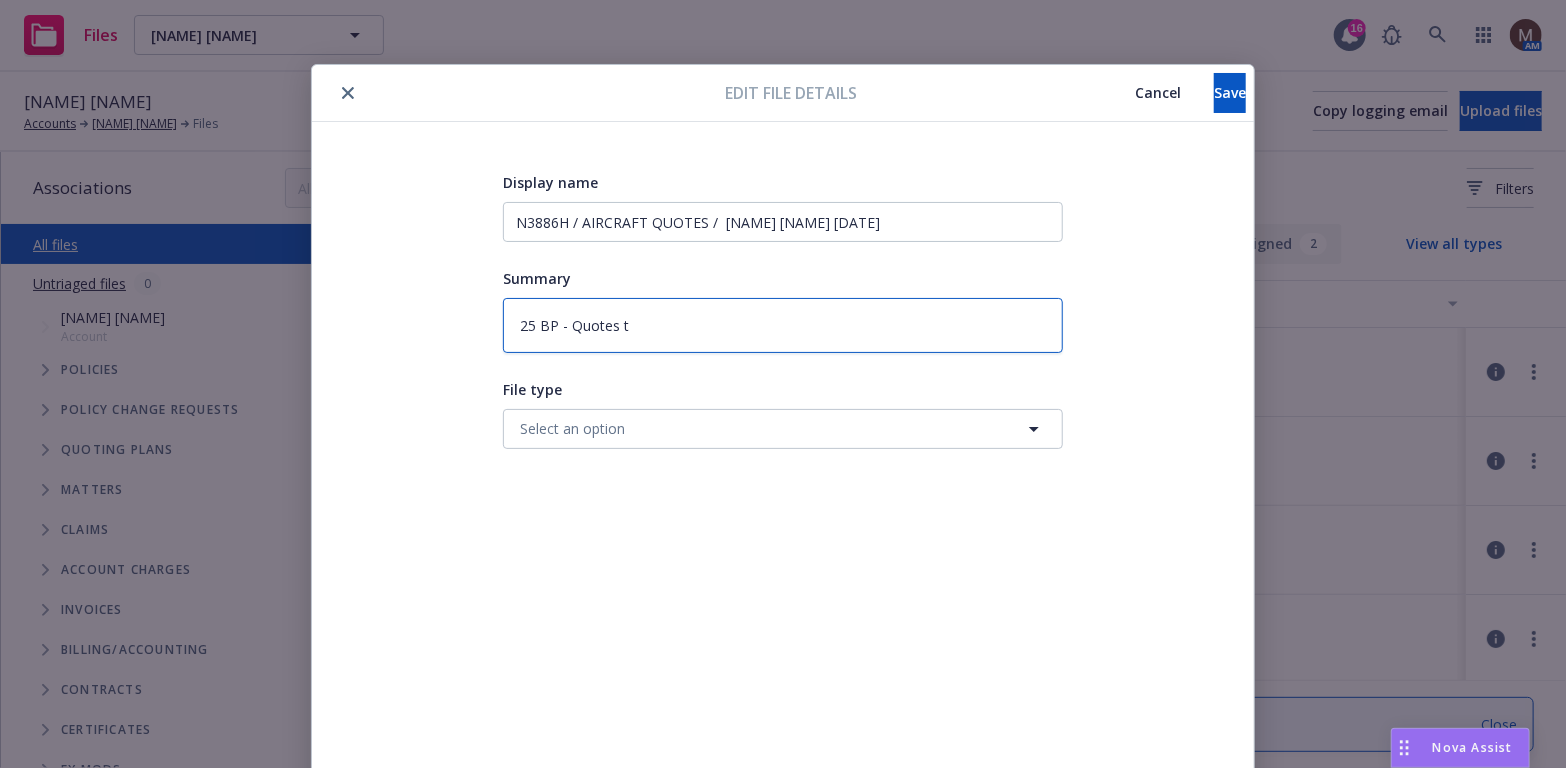 type on "25 BP - Quotes to" 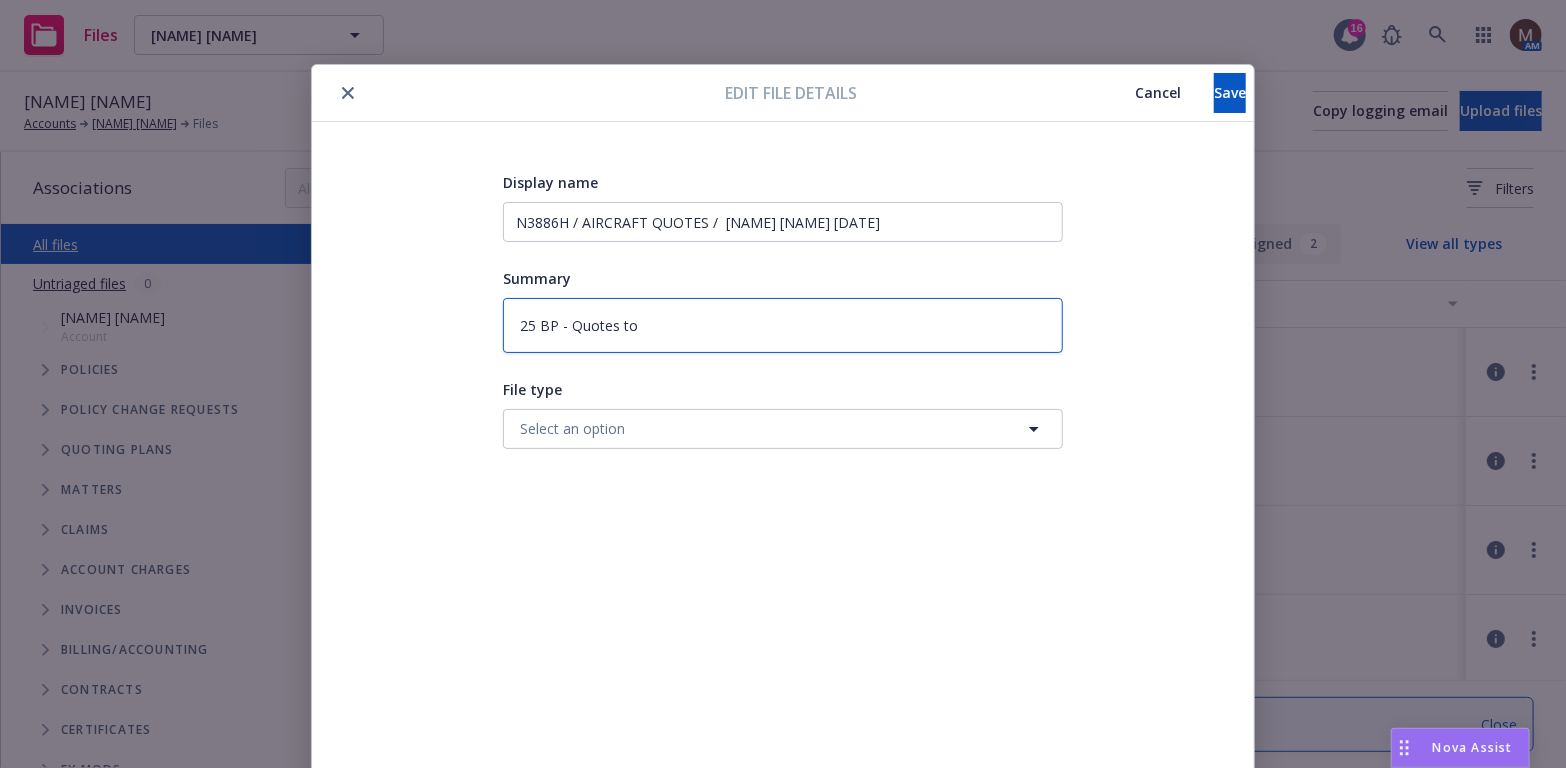 type on "25 BP - Quotes to" 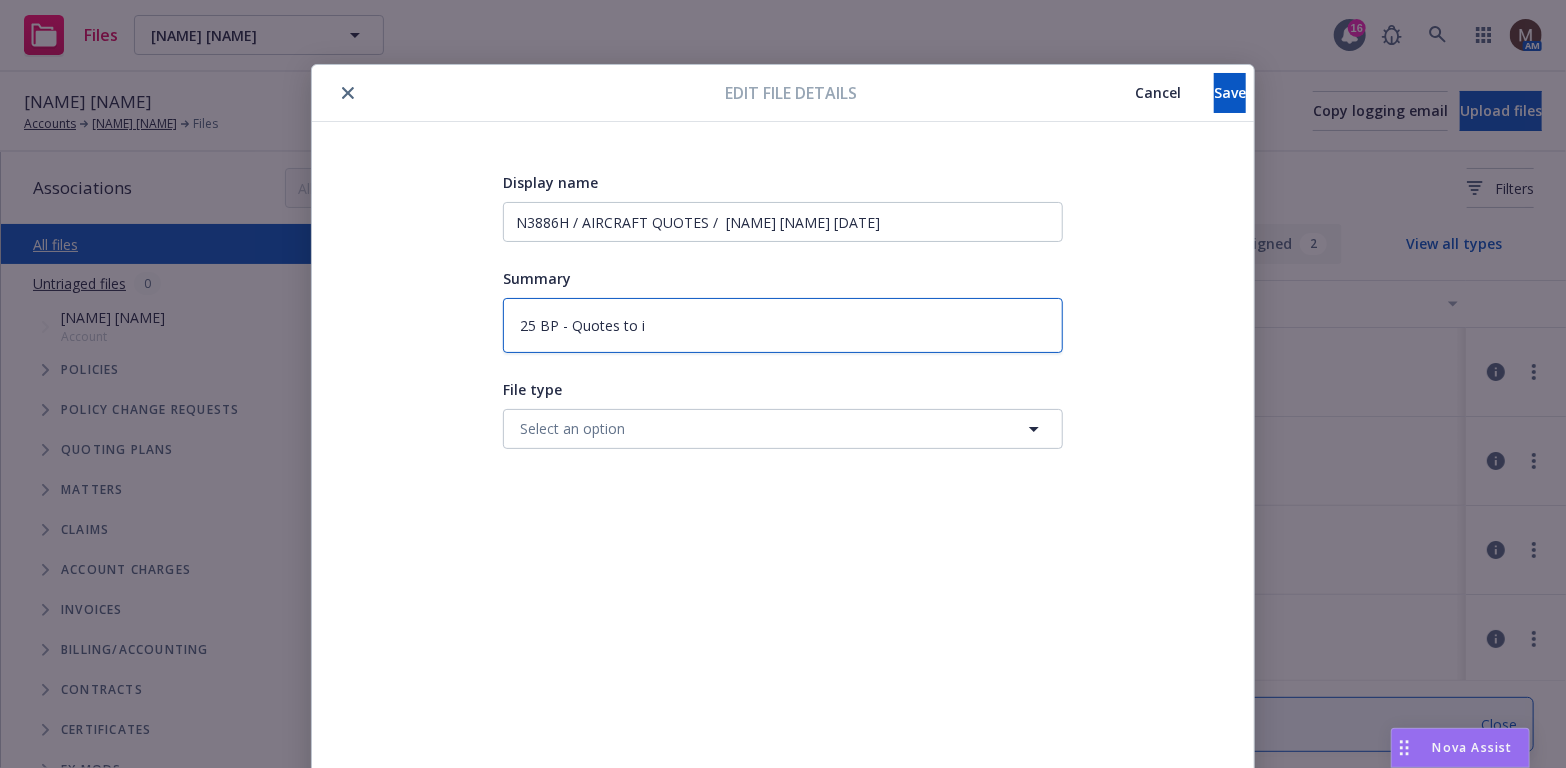 type on "25 BP - Quotes to in" 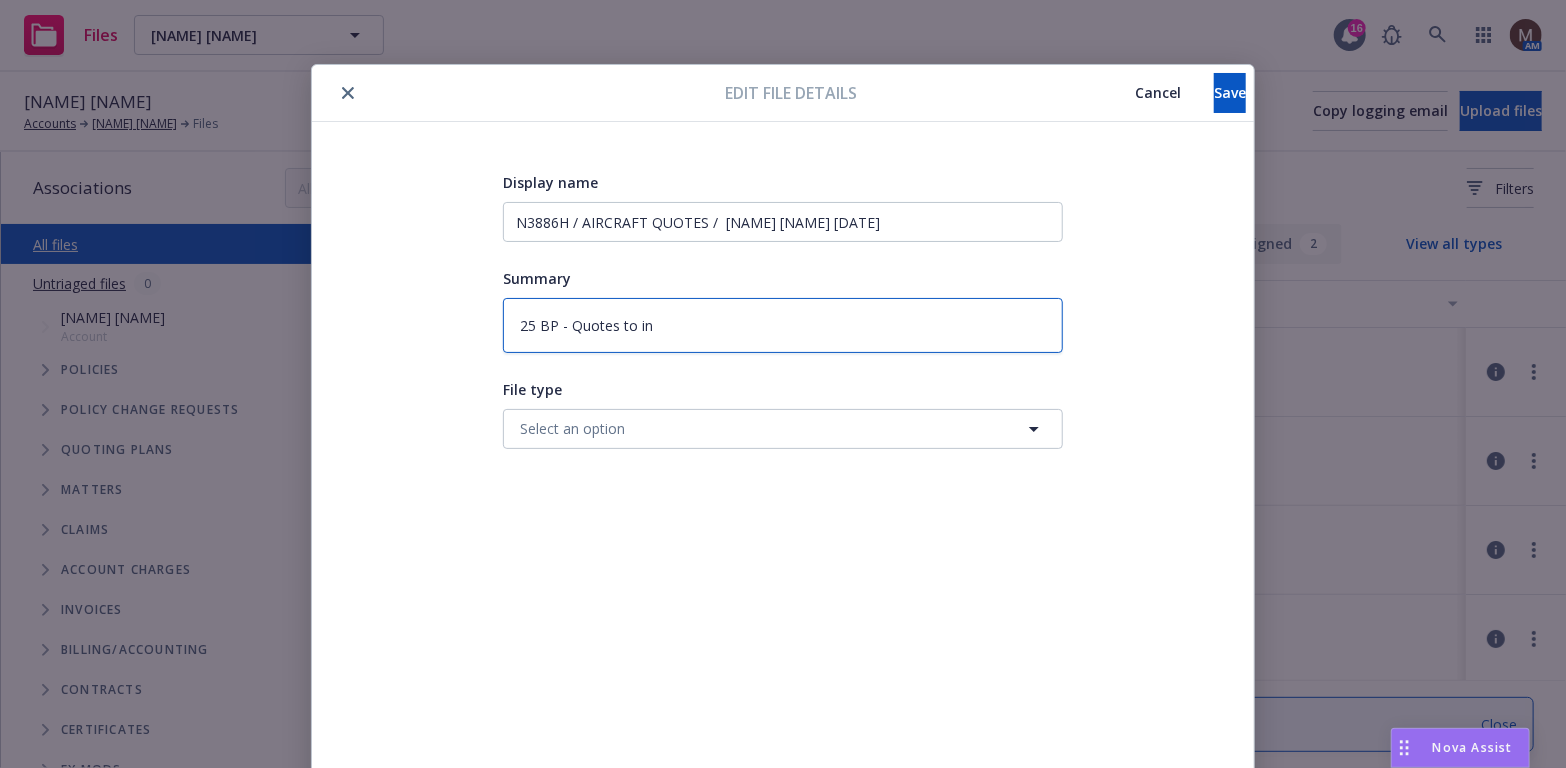 type on "25 BP - Quotes to ins" 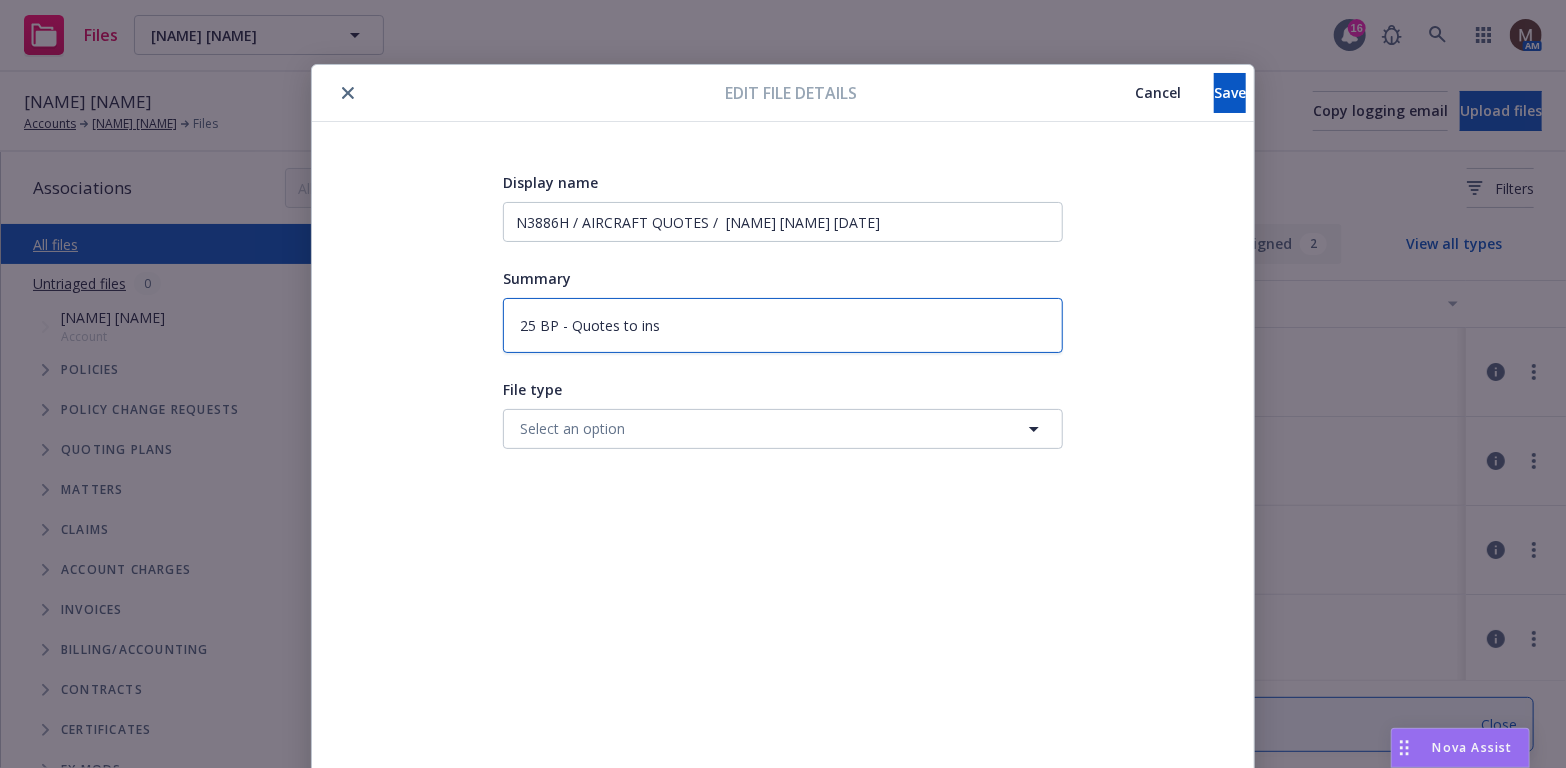 type on "25 BP - Quotes to insu" 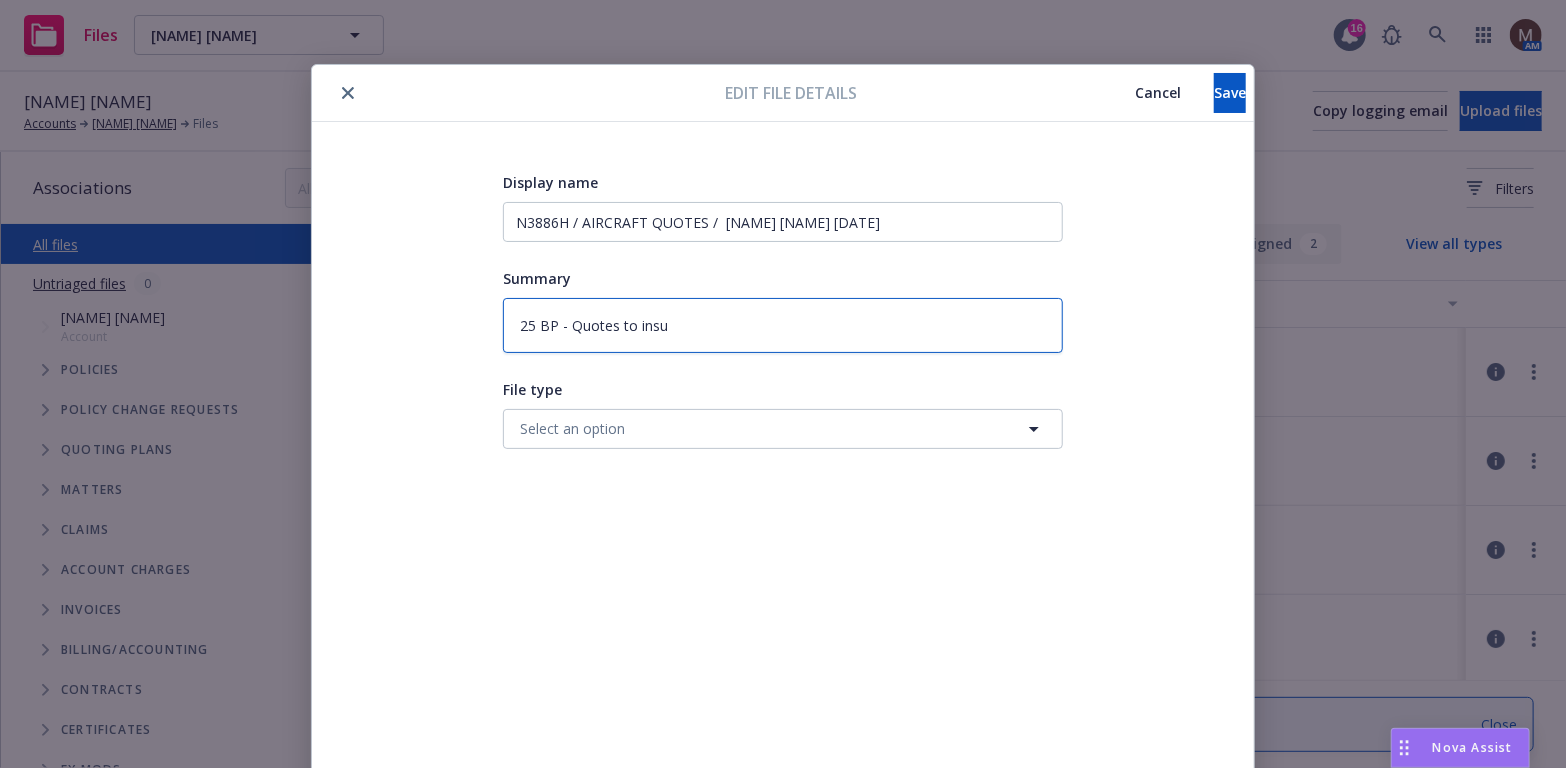 type on "25 BP - Quotes to insur" 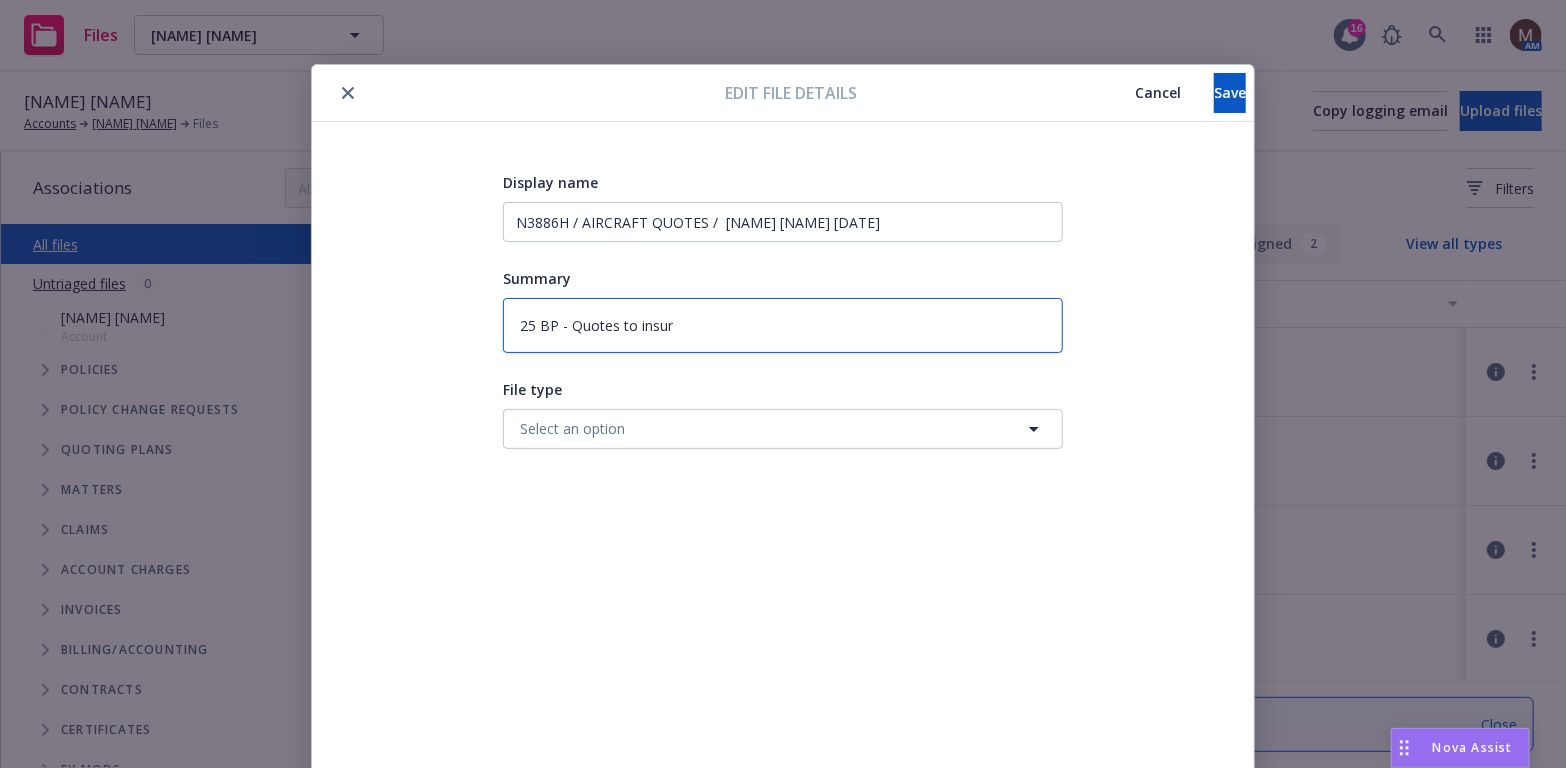type on "25 BP - Quotes to insure" 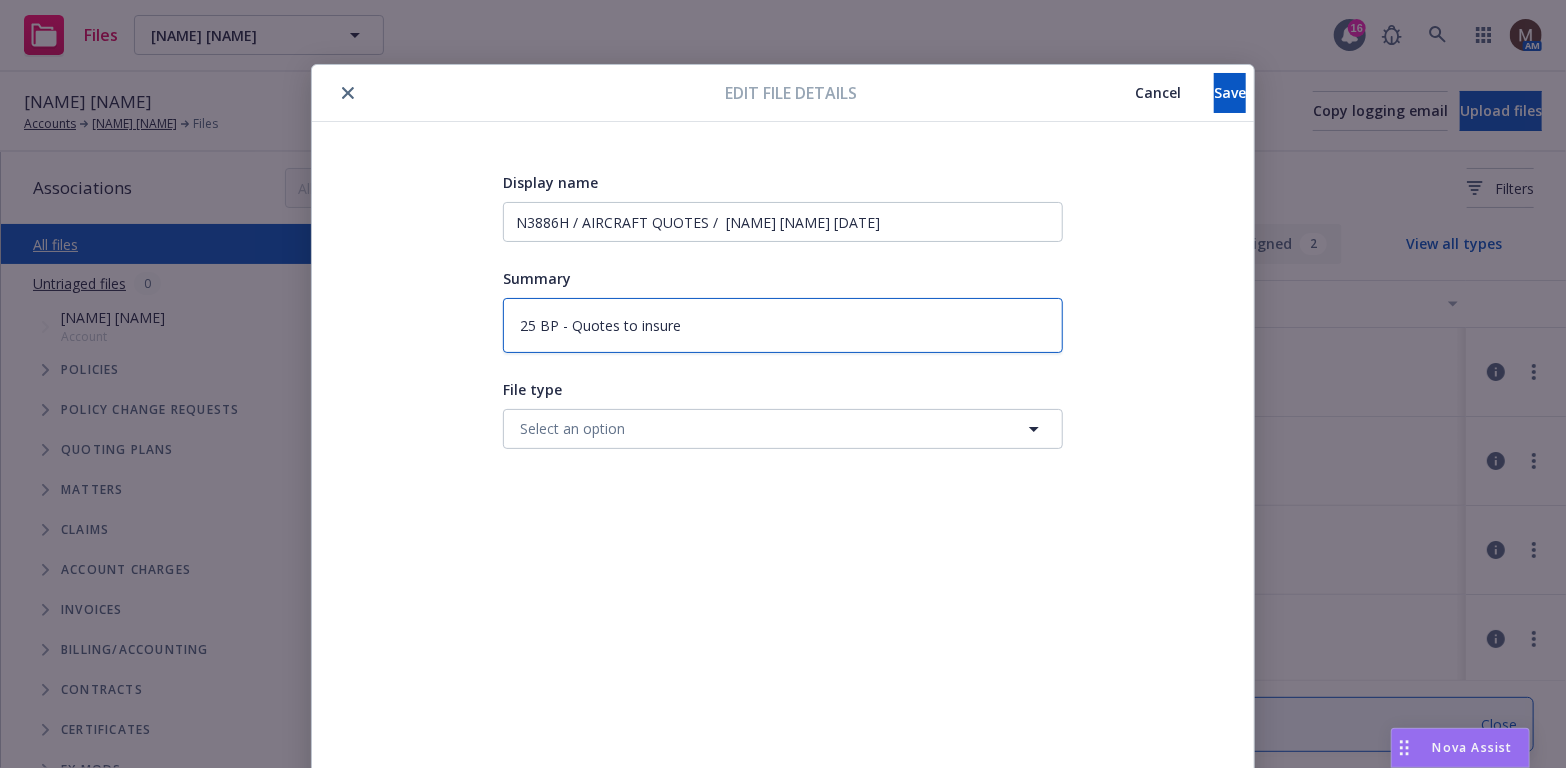 type on "25 BP - Quotes to insured" 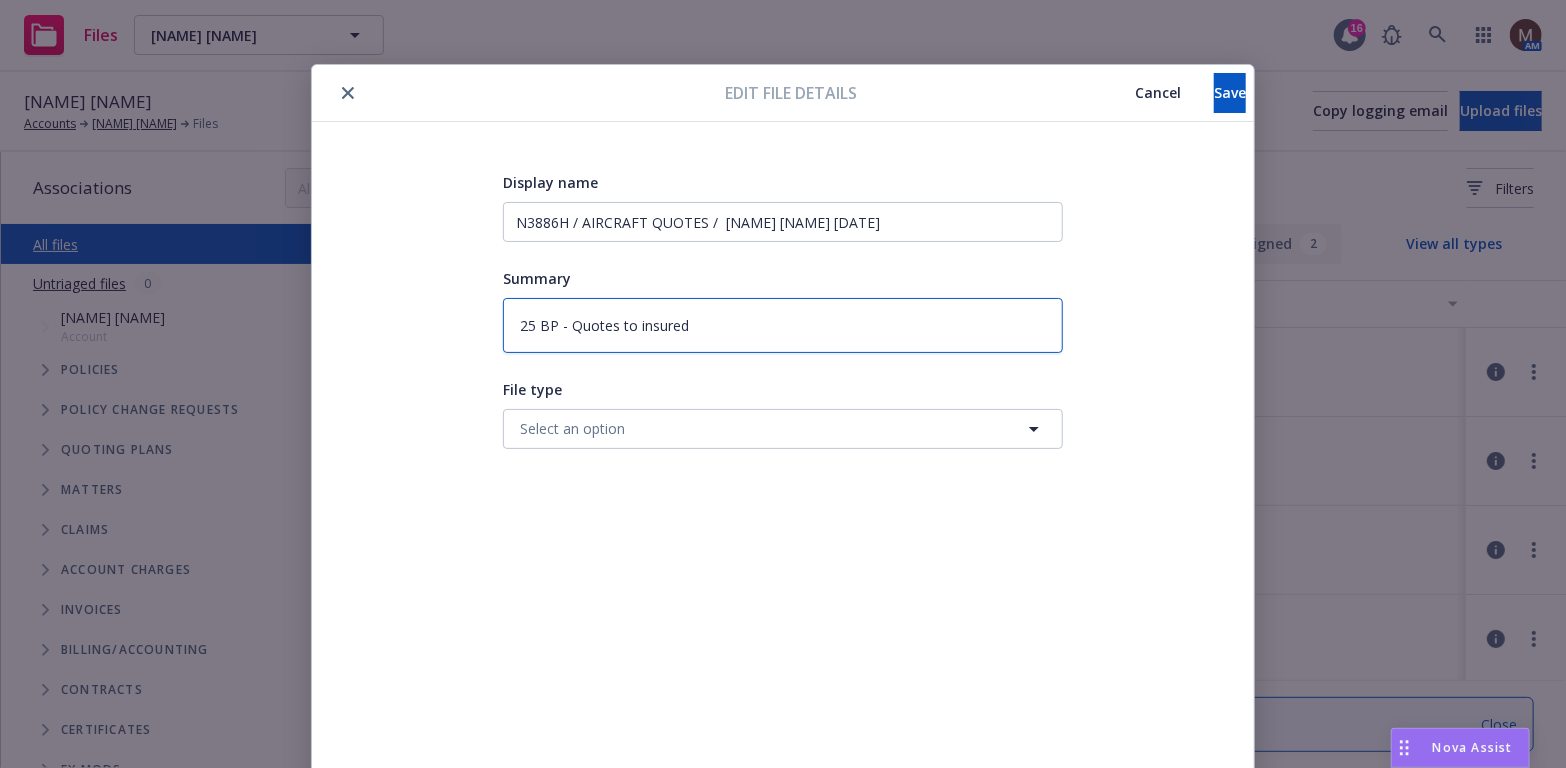 type on "25 BP - Quotes to insured" 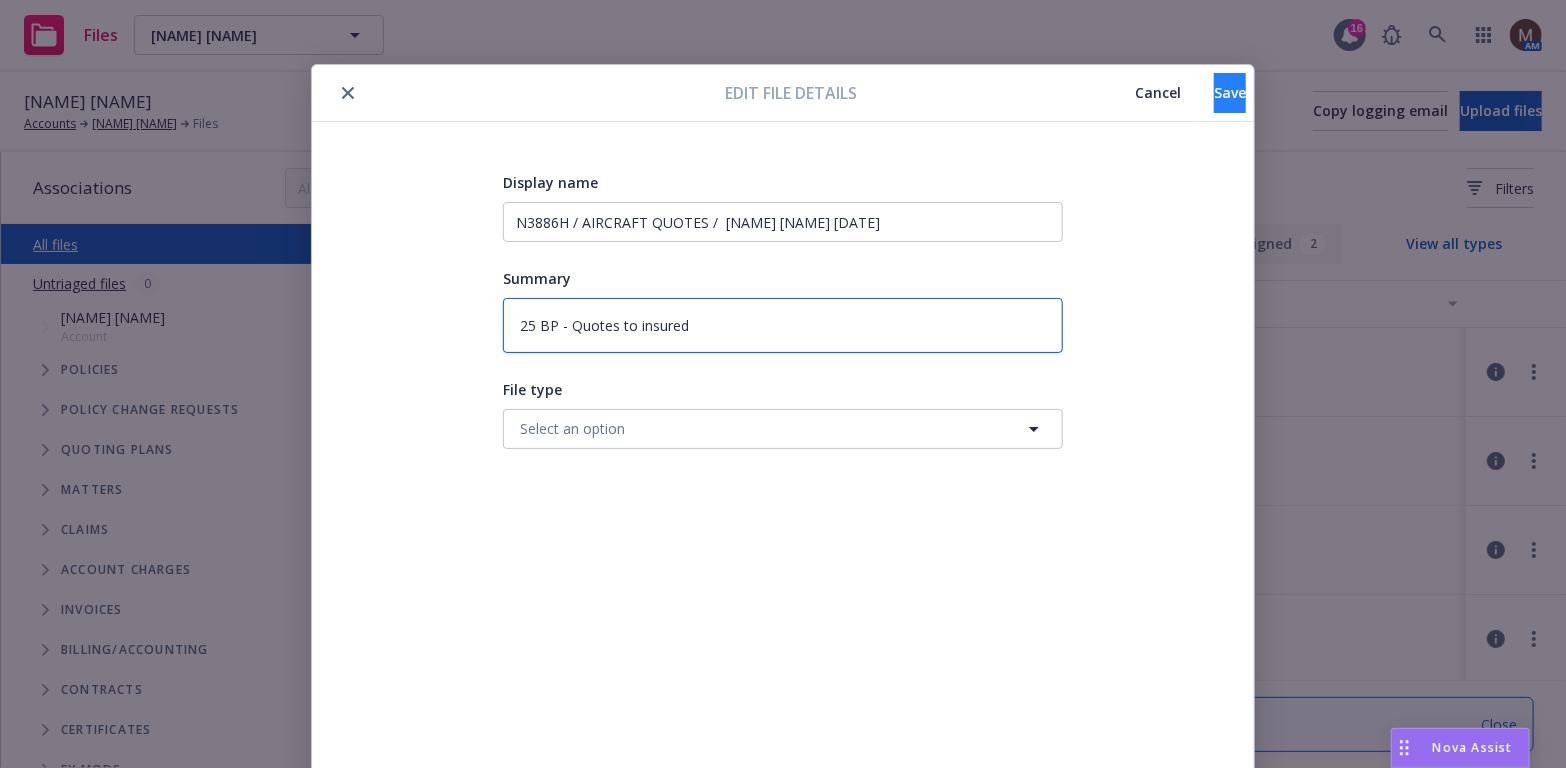 type on "25 BP - Quotes to insured" 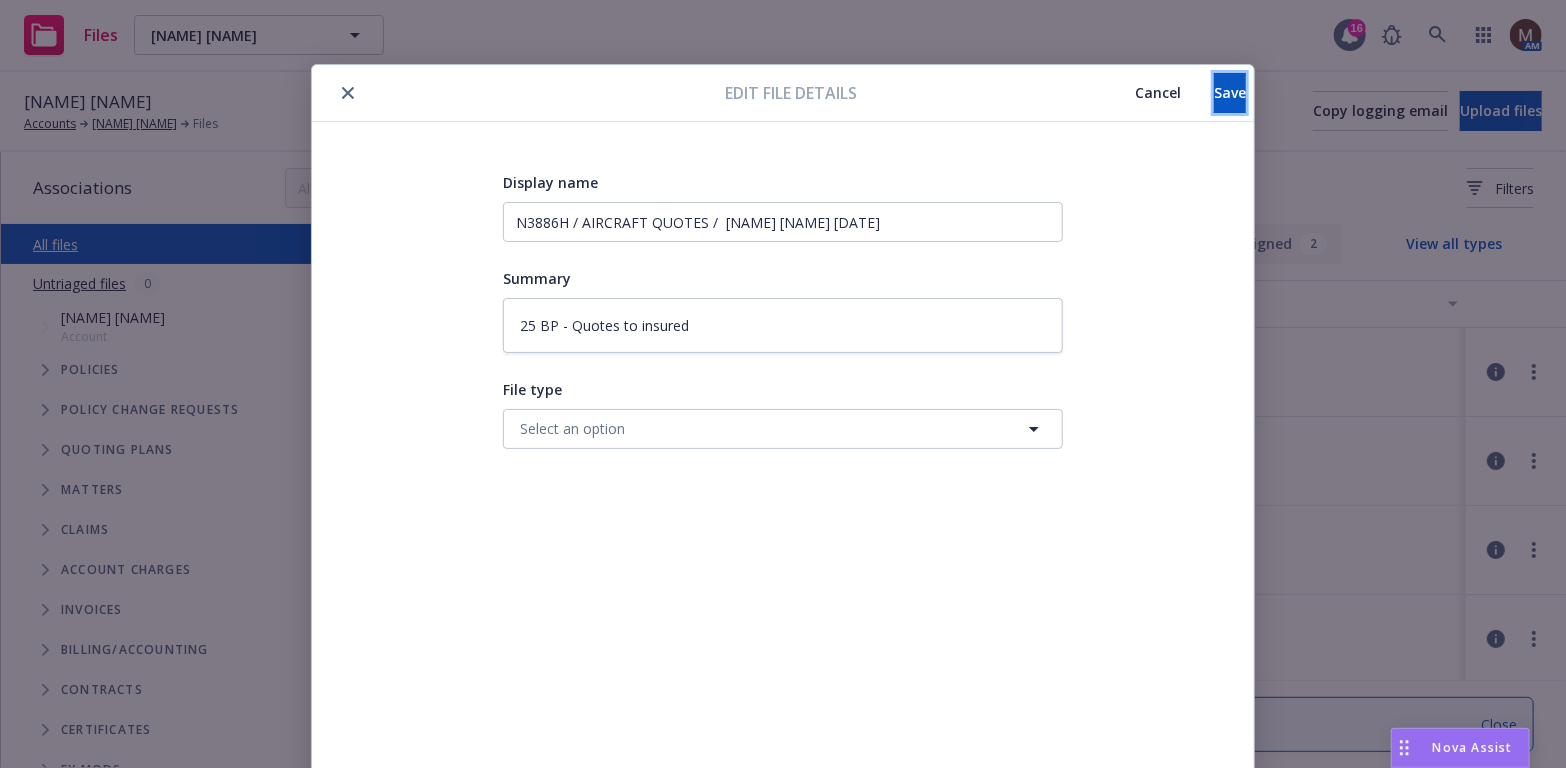 drag, startPoint x: 1184, startPoint y: 94, endPoint x: 1023, endPoint y: 127, distance: 164.3472 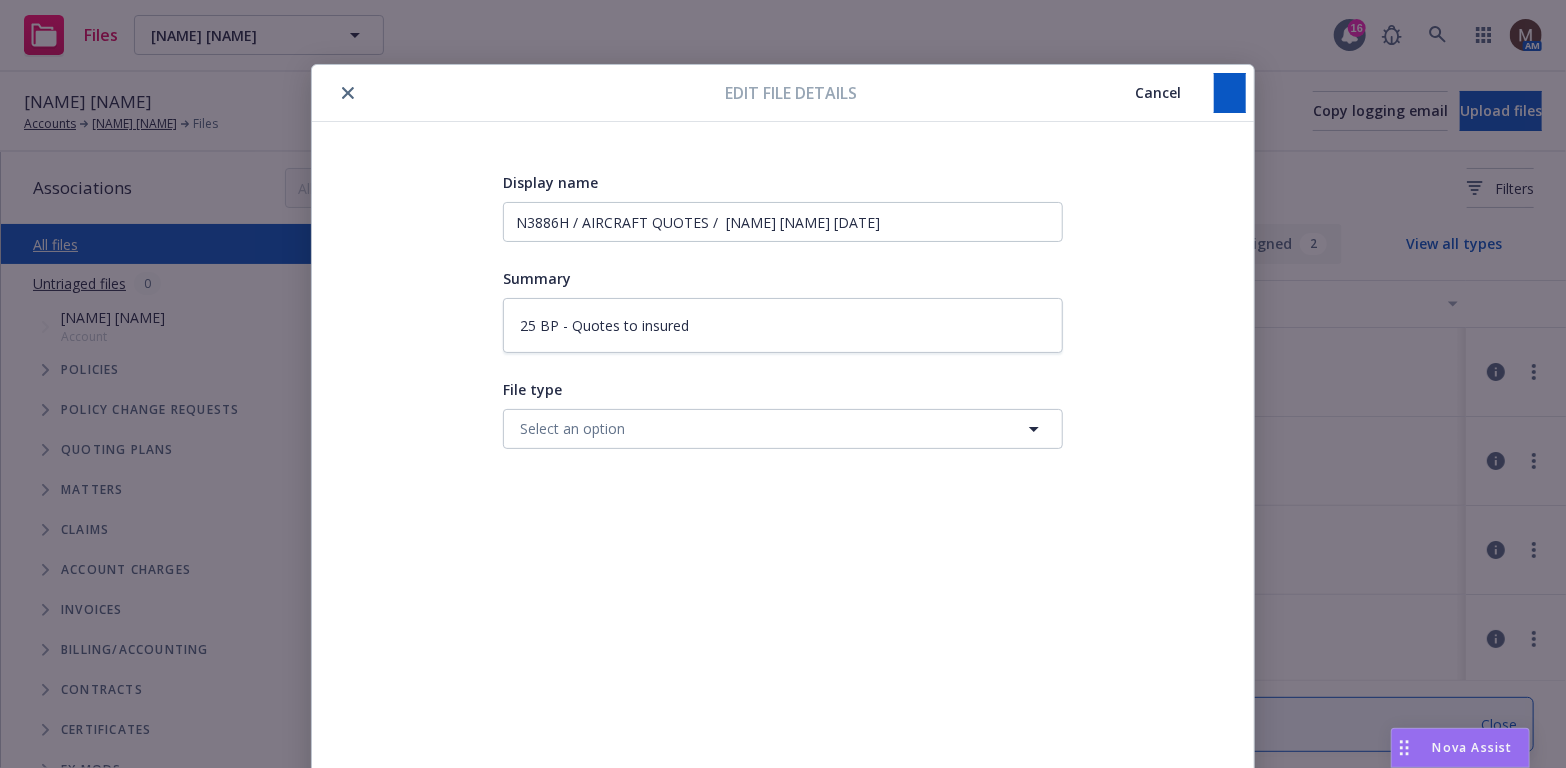 type on "x" 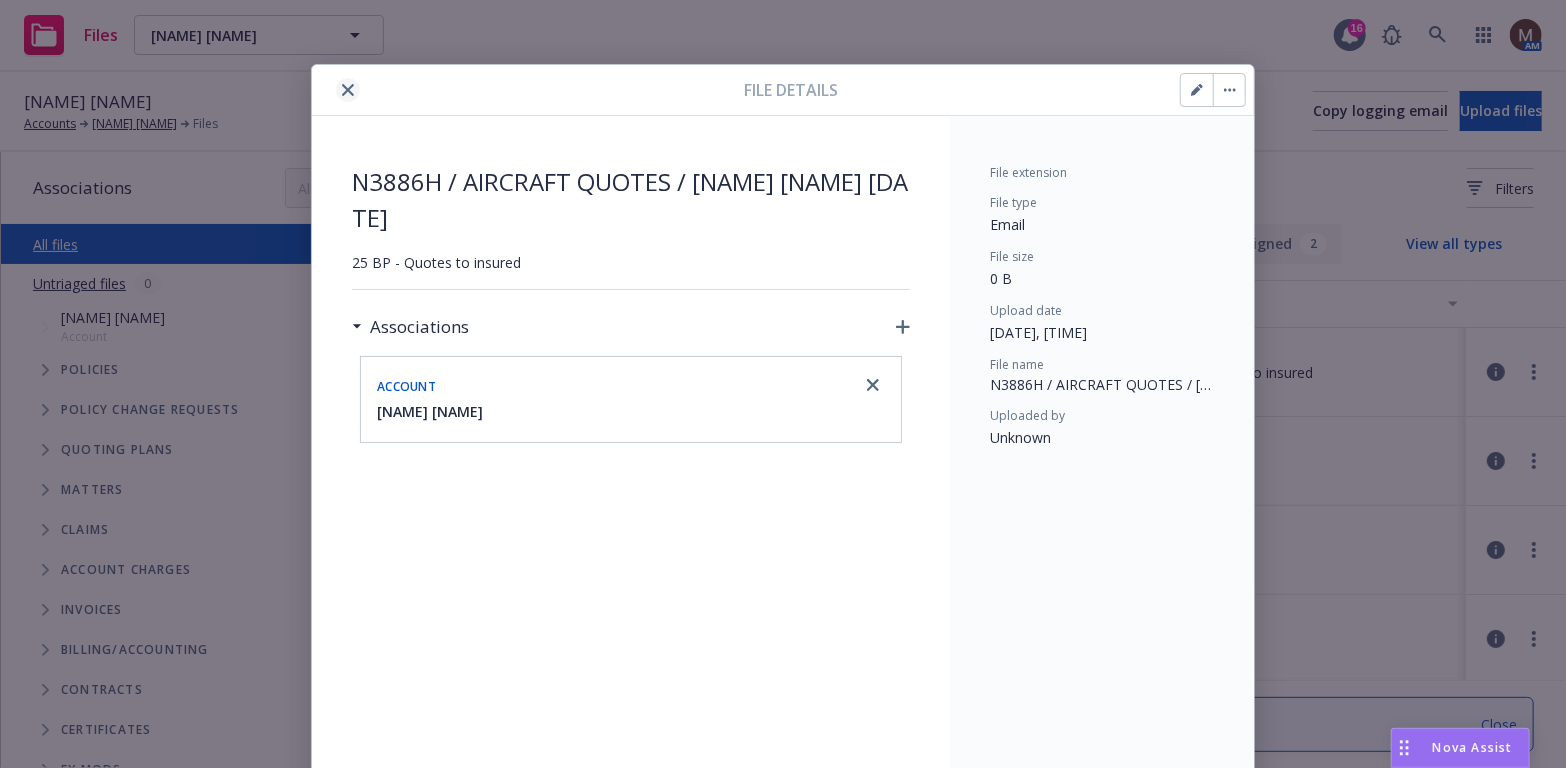 click 